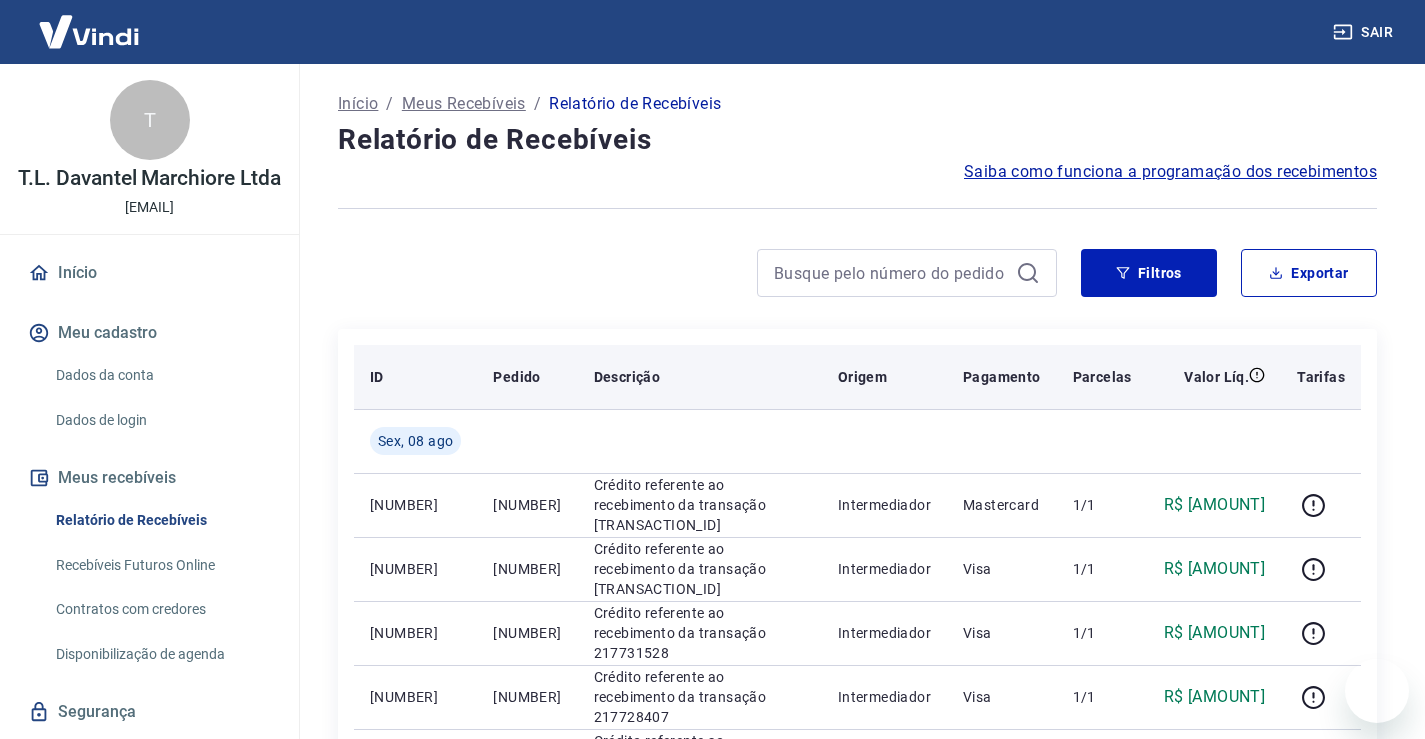 scroll, scrollTop: 8, scrollLeft: 0, axis: vertical 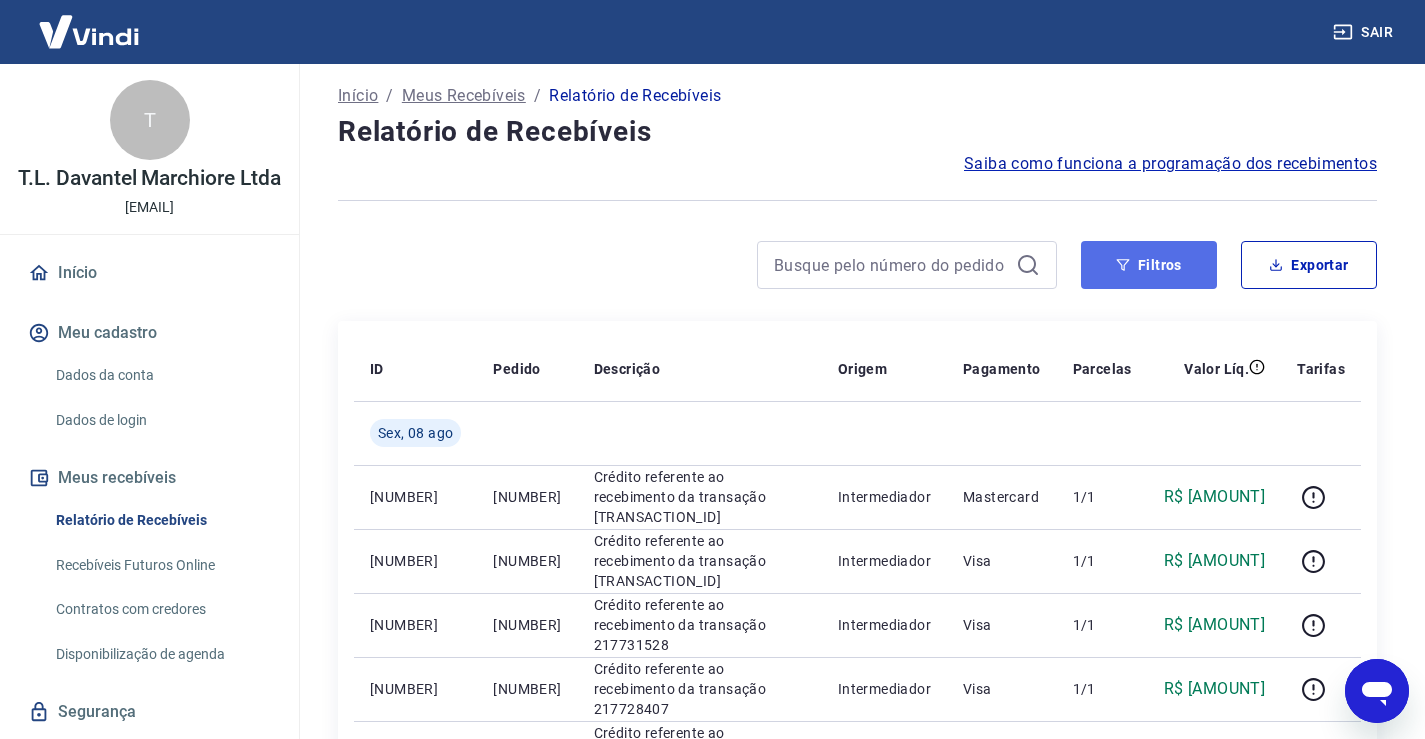 click on "Filtros" at bounding box center (1149, 265) 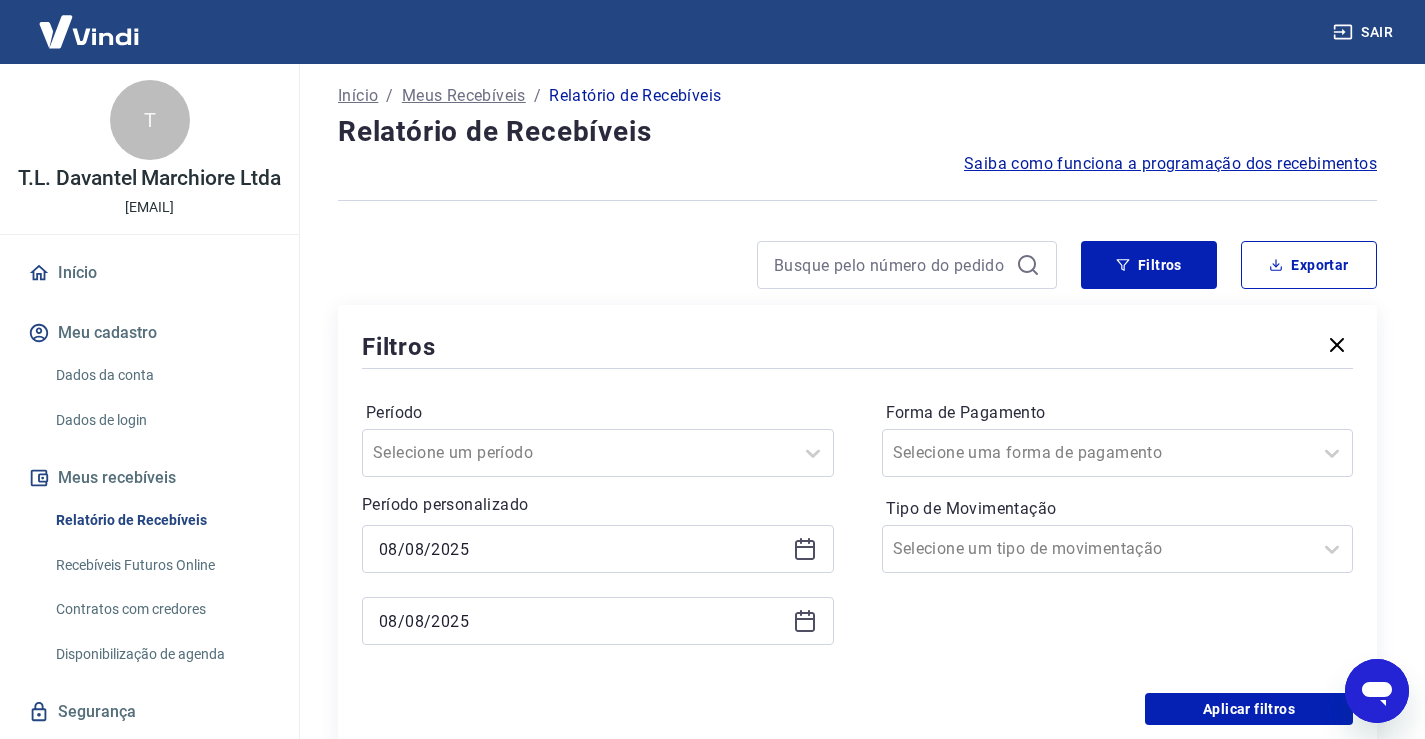 click 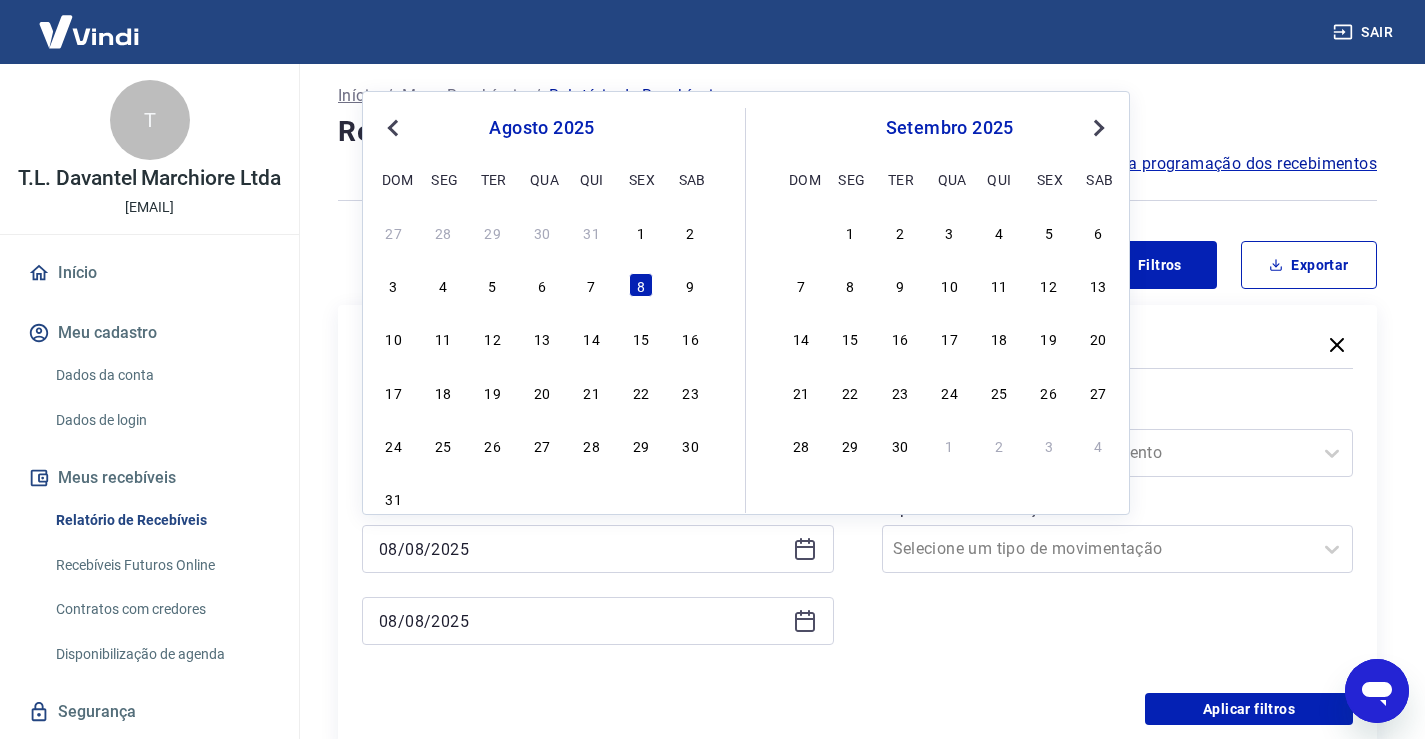 click on "Previous Month" at bounding box center (393, 128) 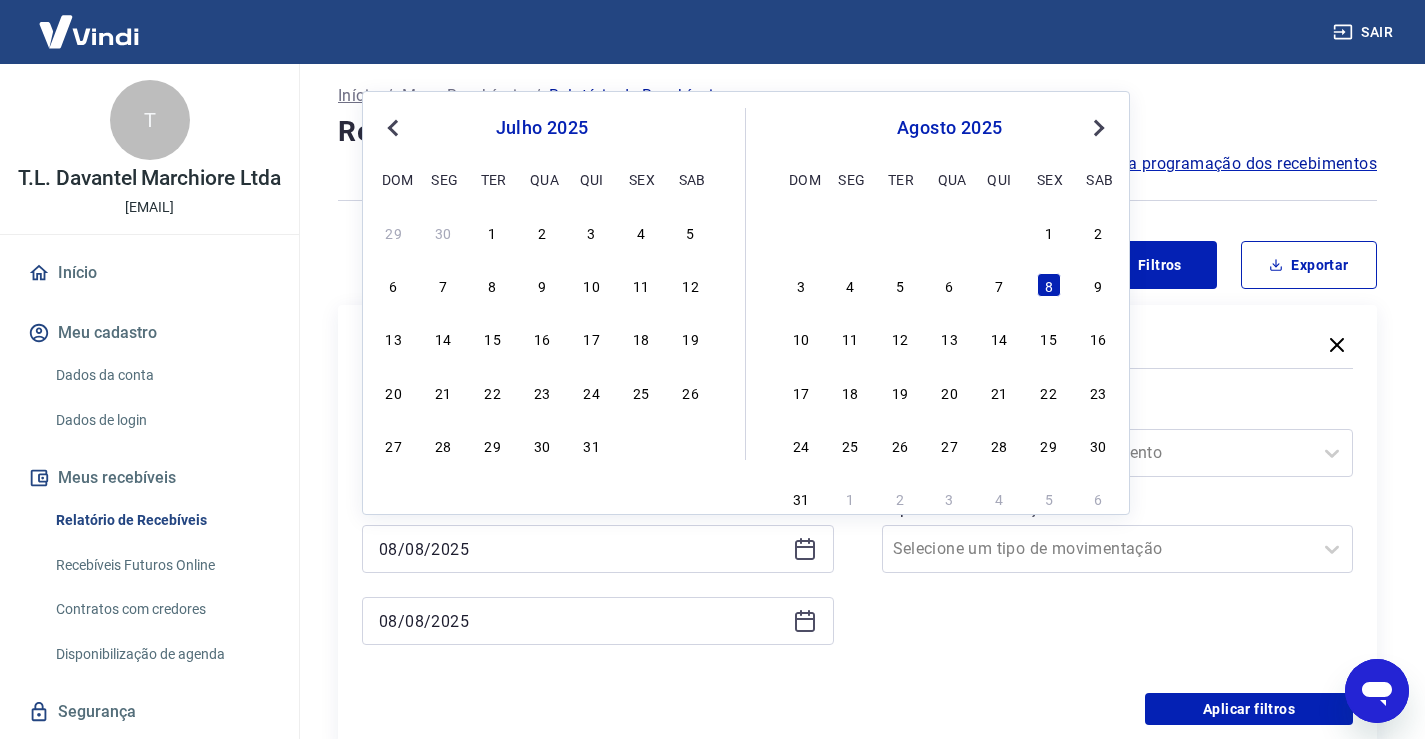 click on "Previous Month" at bounding box center [393, 128] 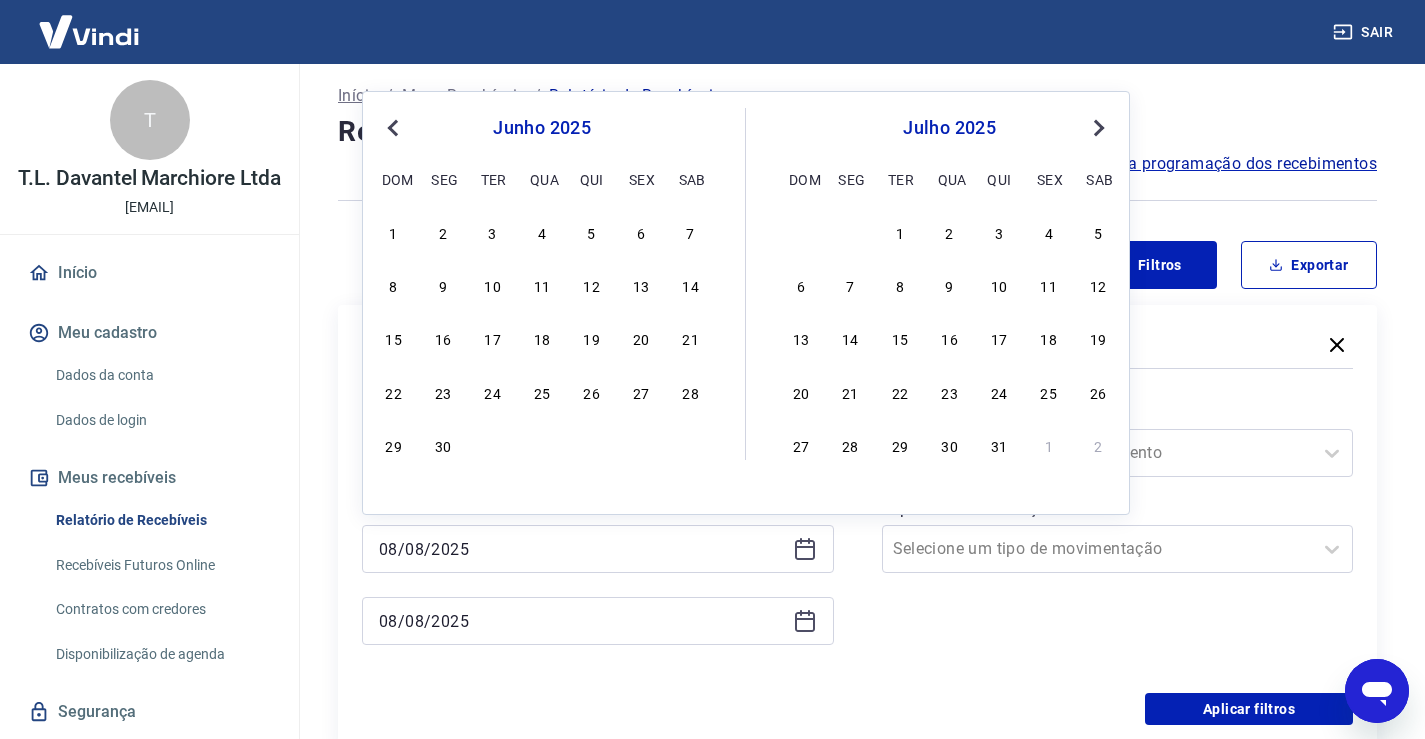 click on "Previous Month" at bounding box center (393, 128) 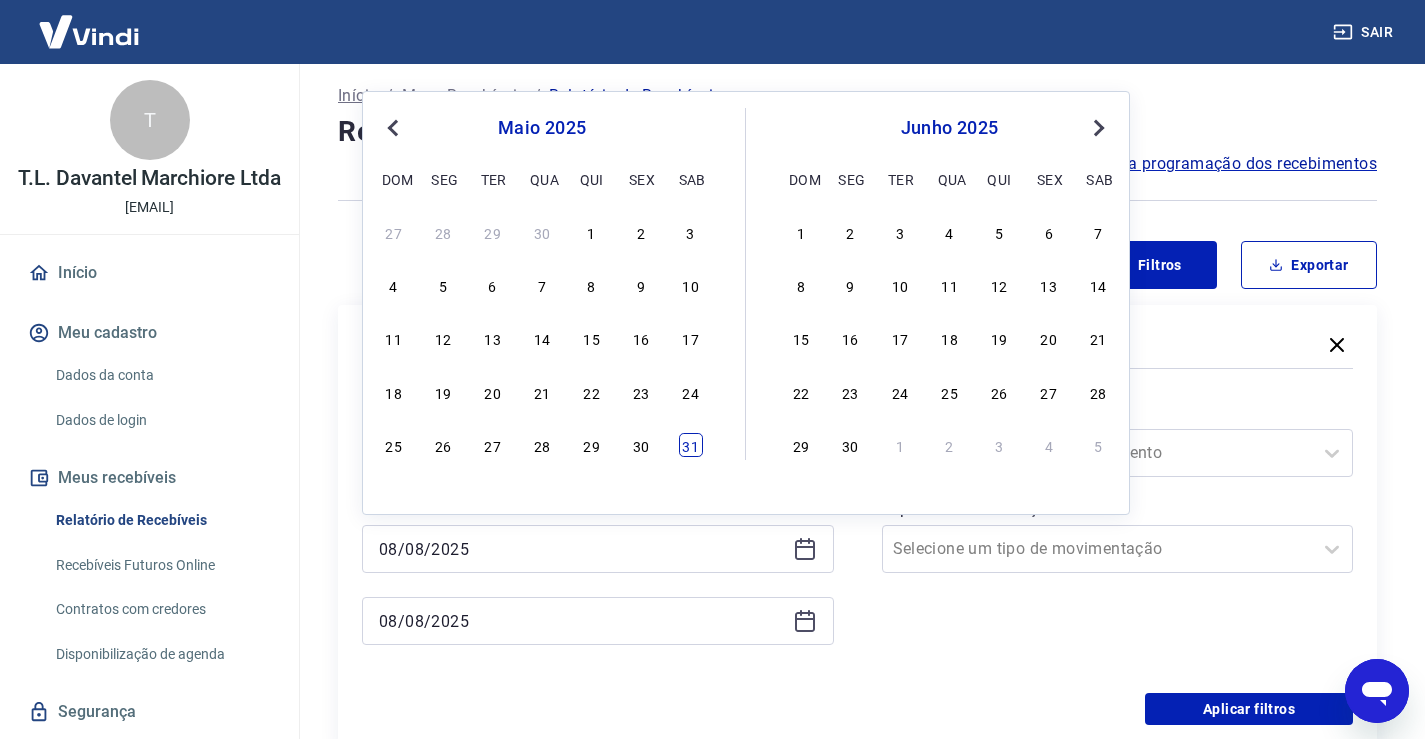 click on "31" at bounding box center (691, 445) 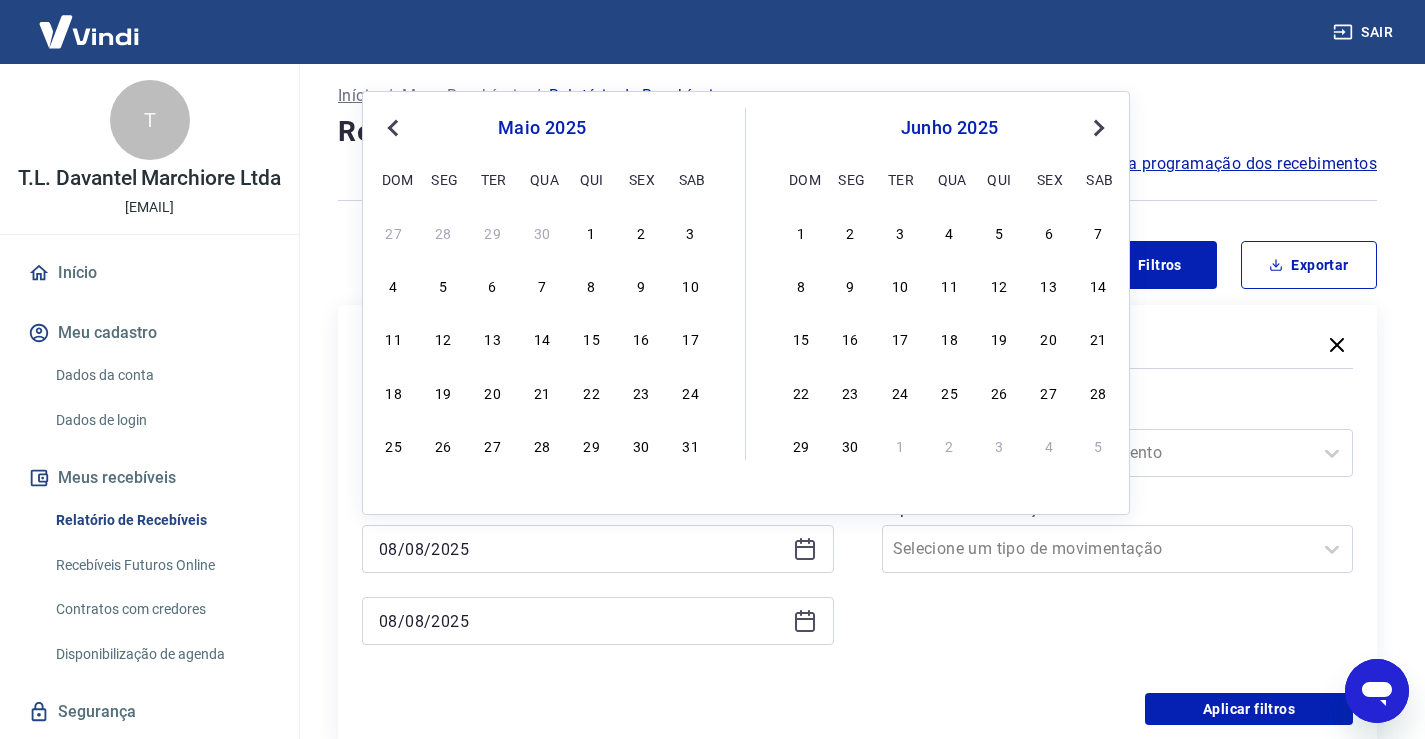 type on "31/05/2025" 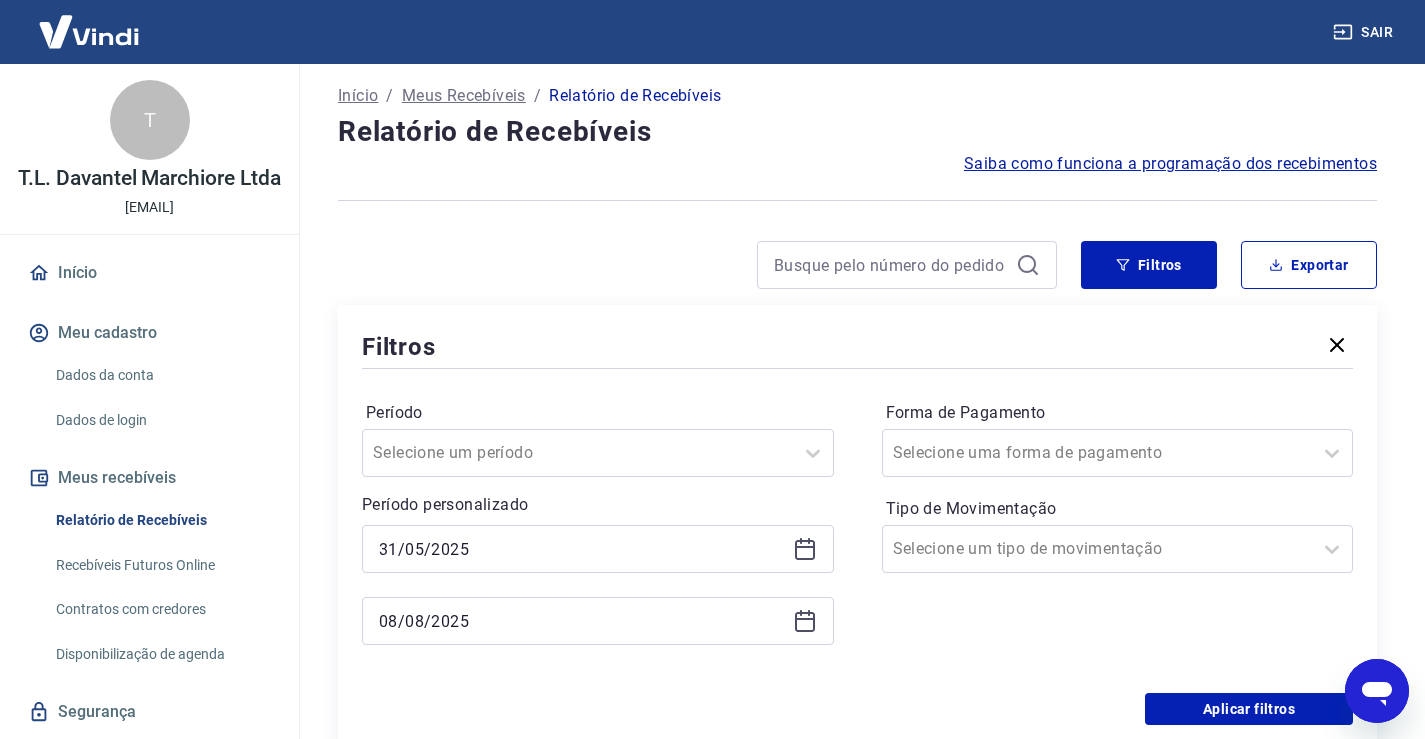 click 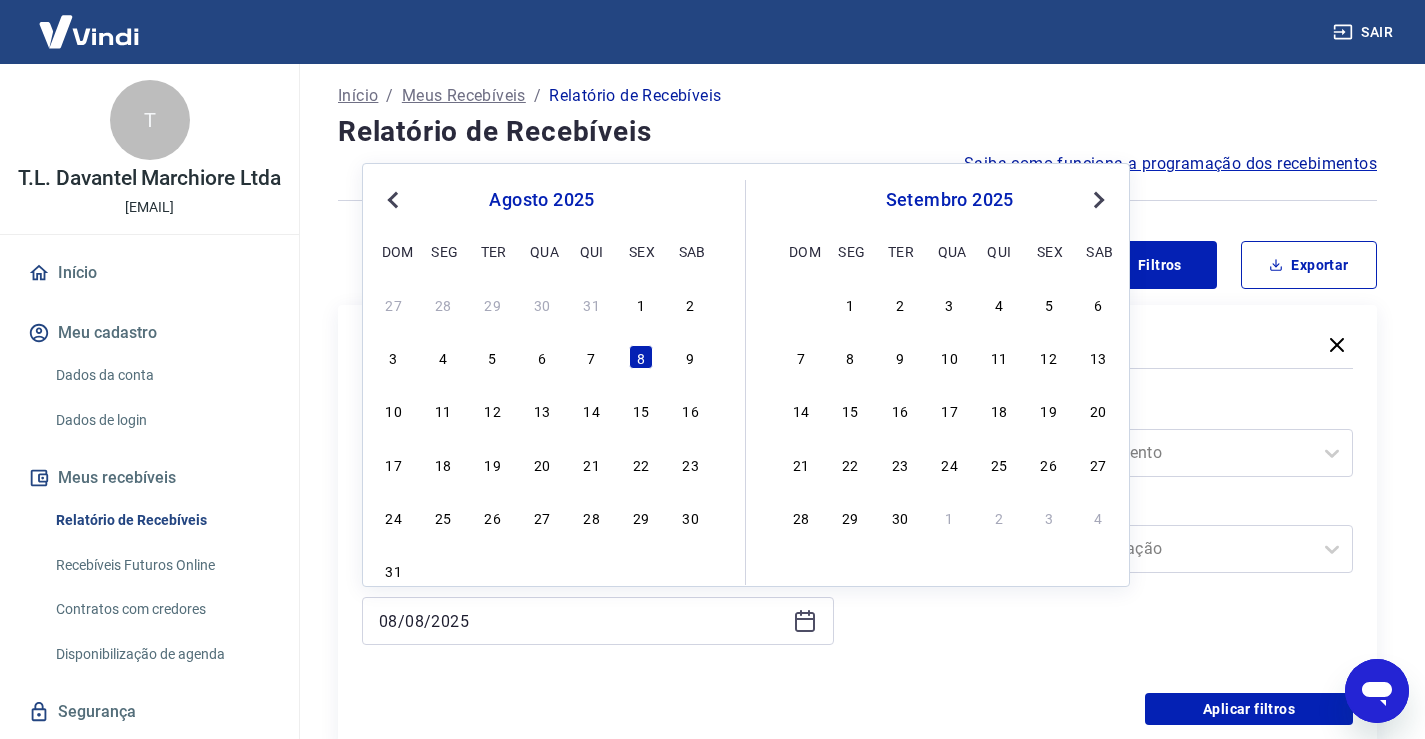 click on "Previous Month" at bounding box center (393, 200) 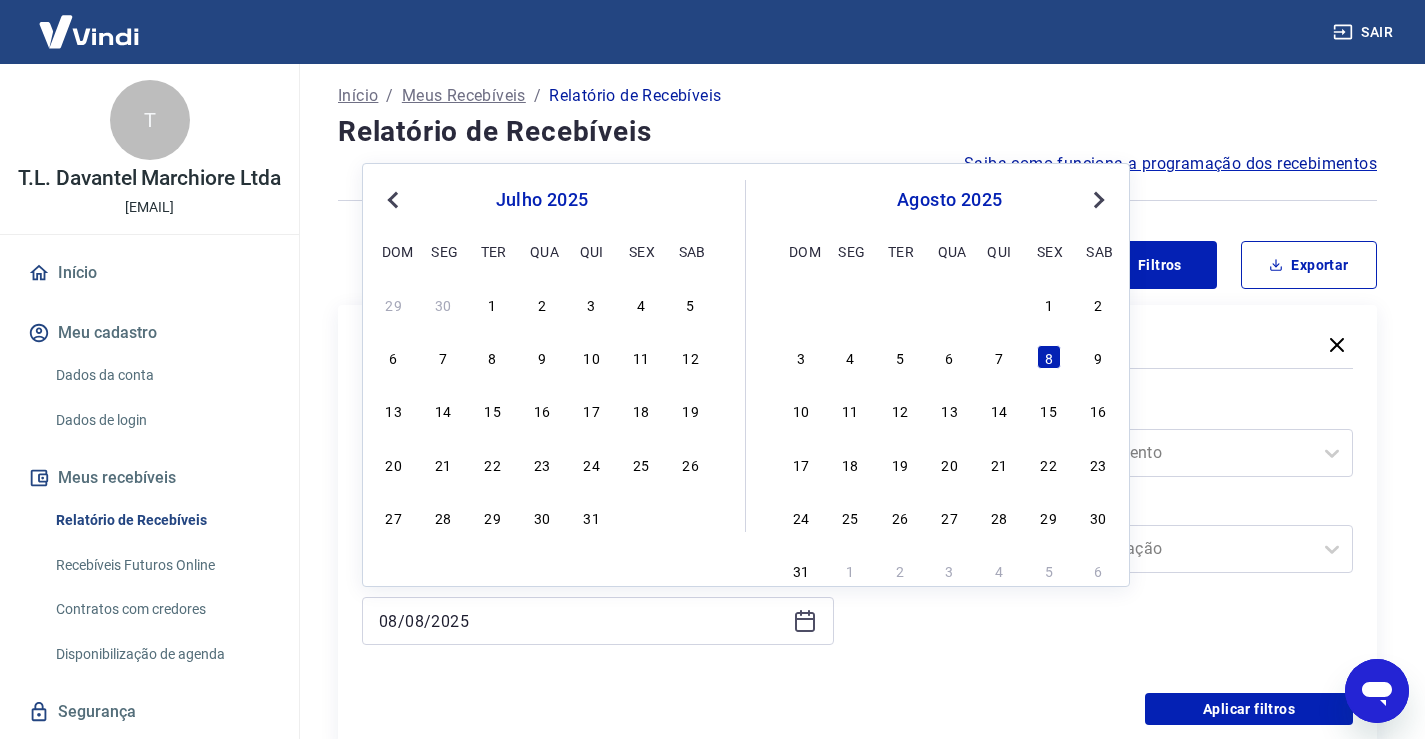 click on "Previous Month" at bounding box center (395, 199) 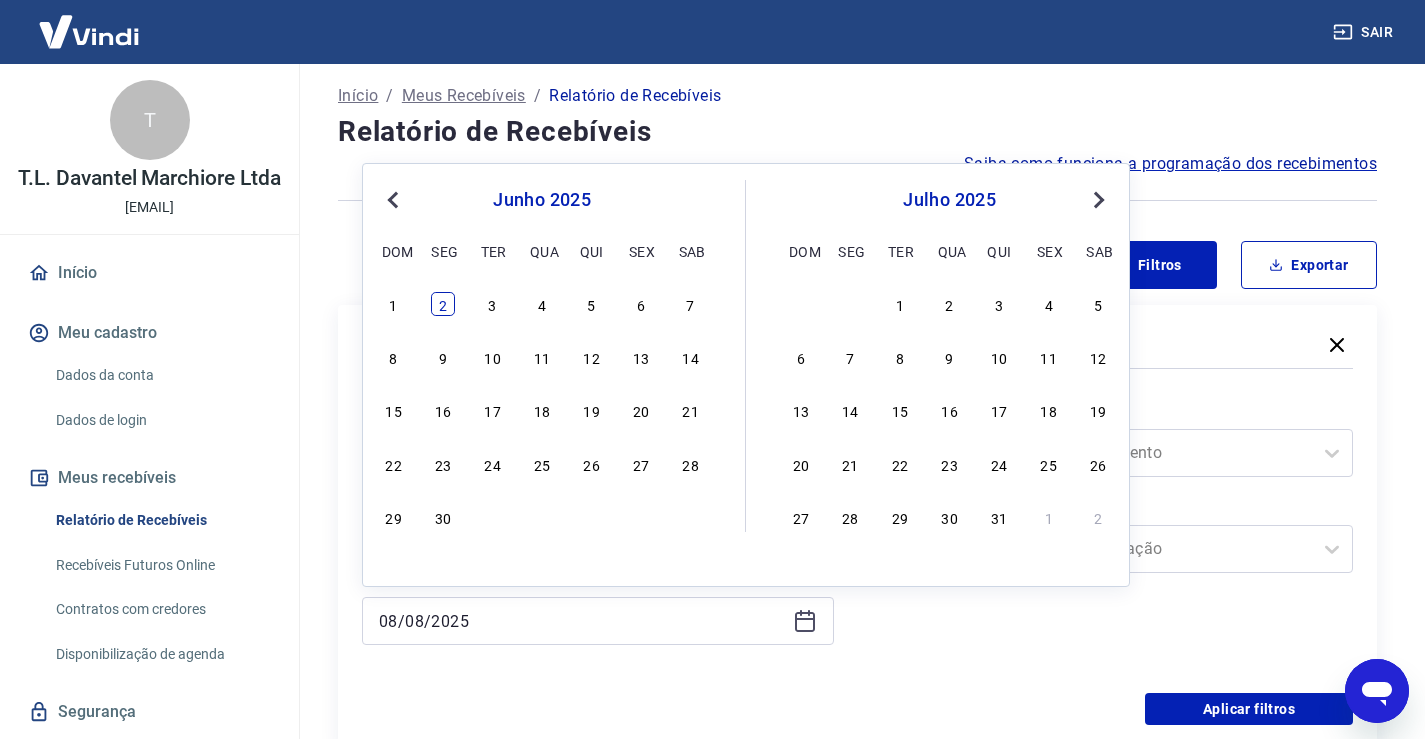 click on "2" at bounding box center (443, 304) 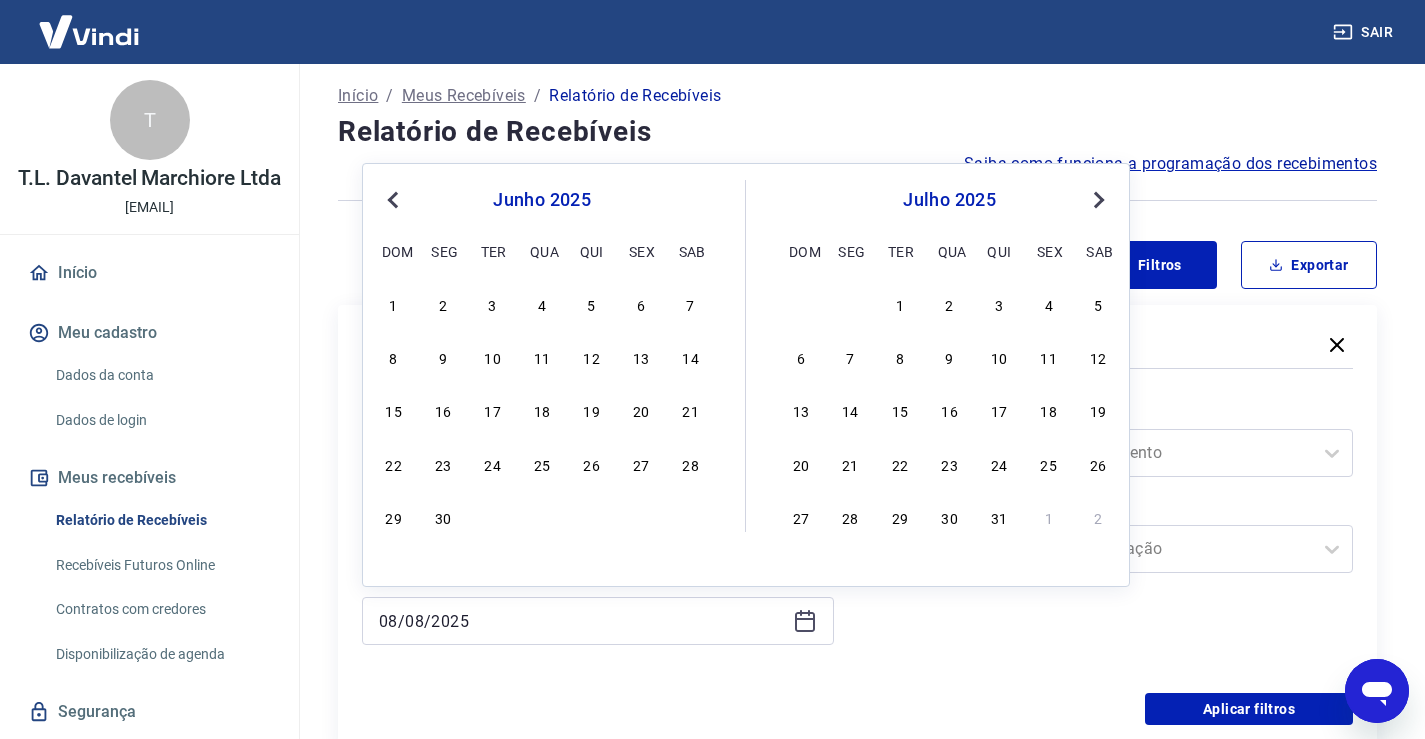type on "[DATE]" 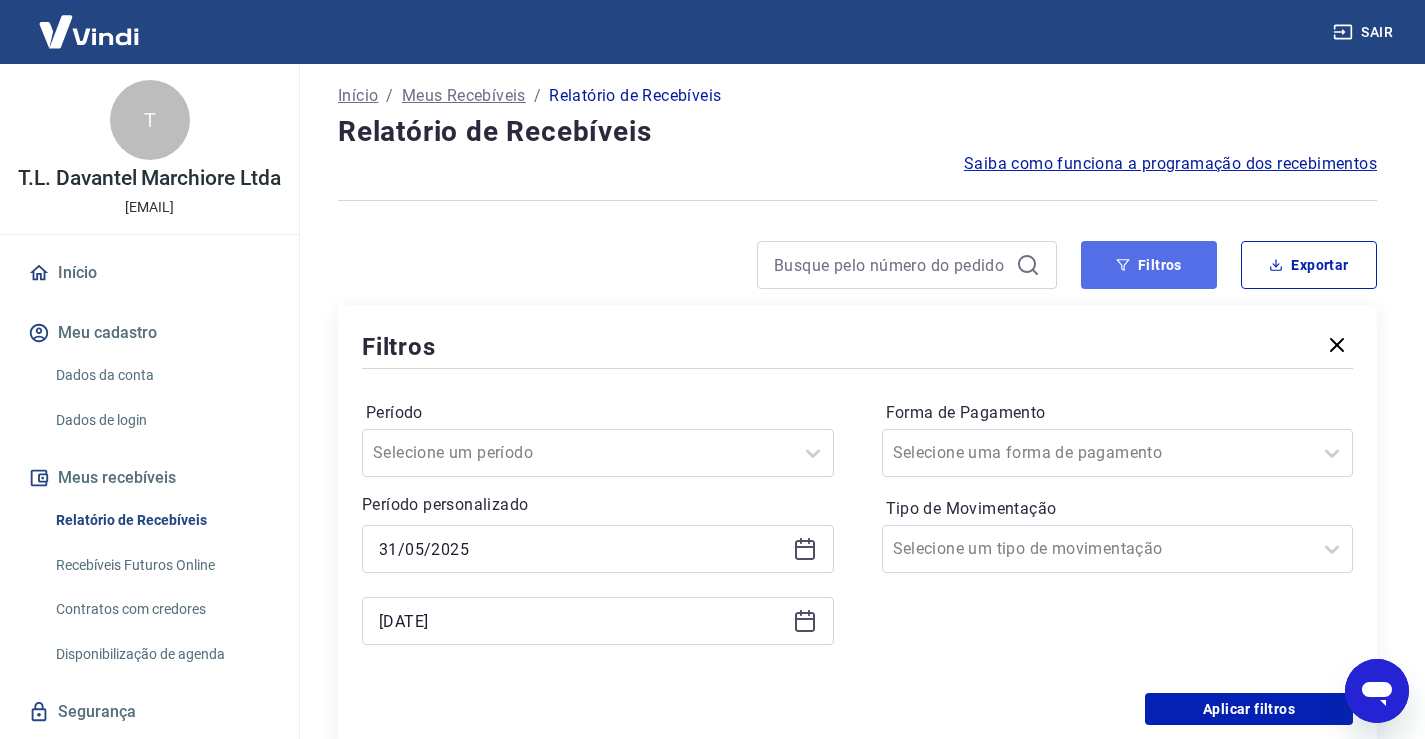 click on "Filtros" at bounding box center (1149, 265) 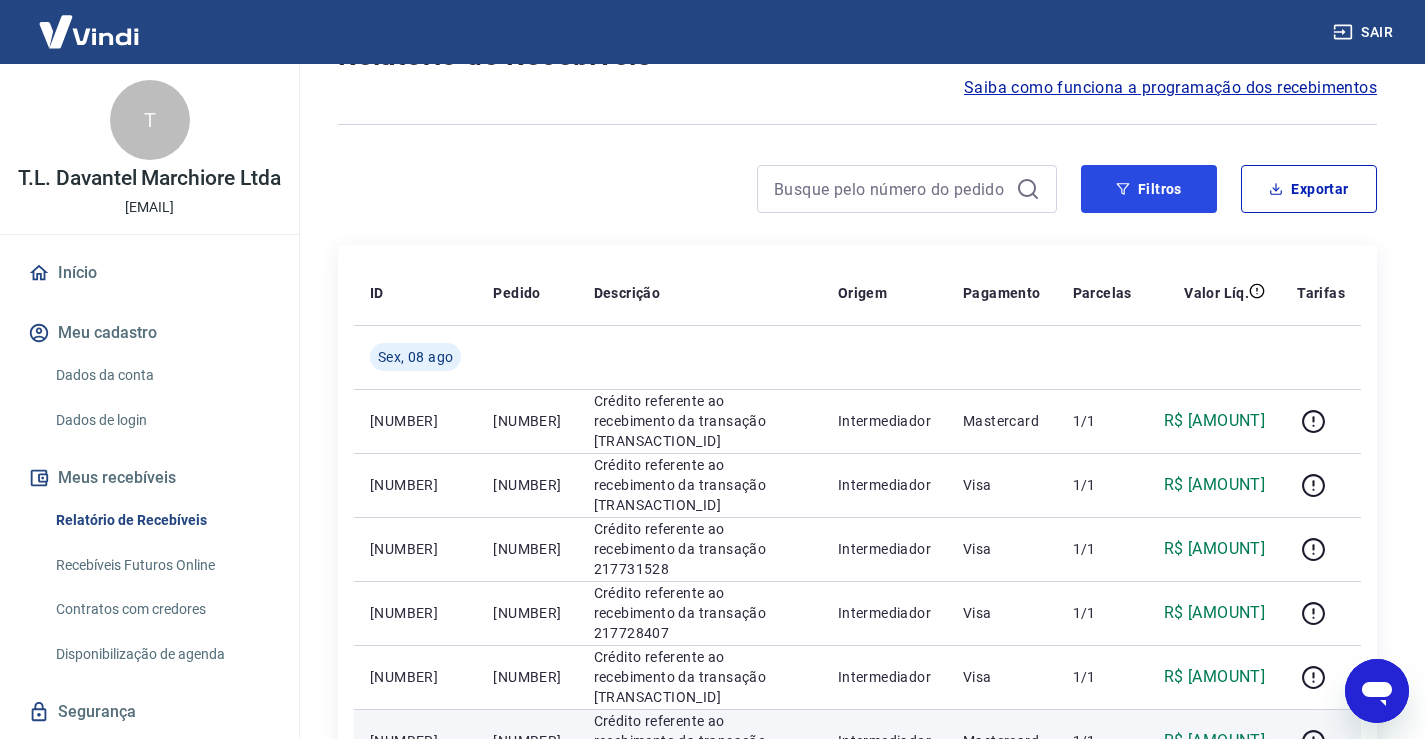 scroll, scrollTop: 0, scrollLeft: 0, axis: both 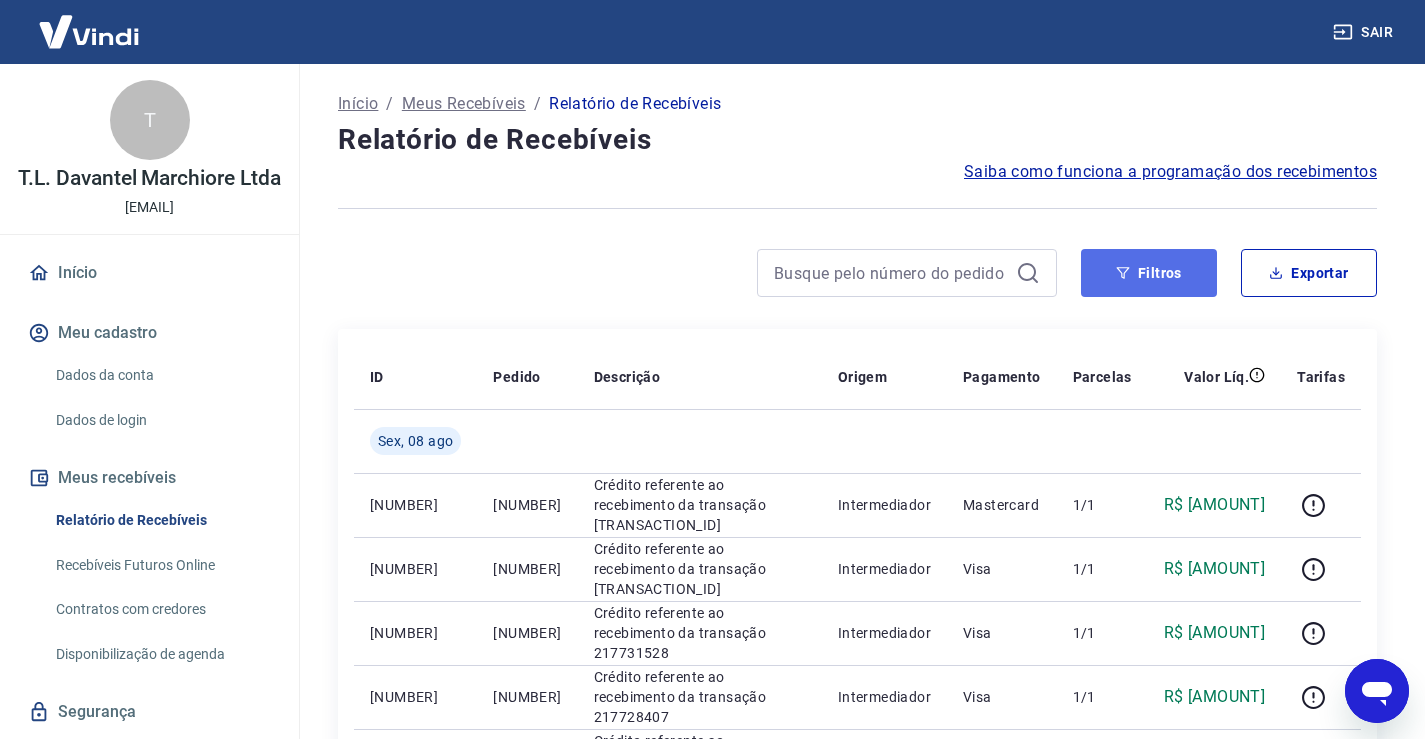click on "Filtros" at bounding box center [1149, 273] 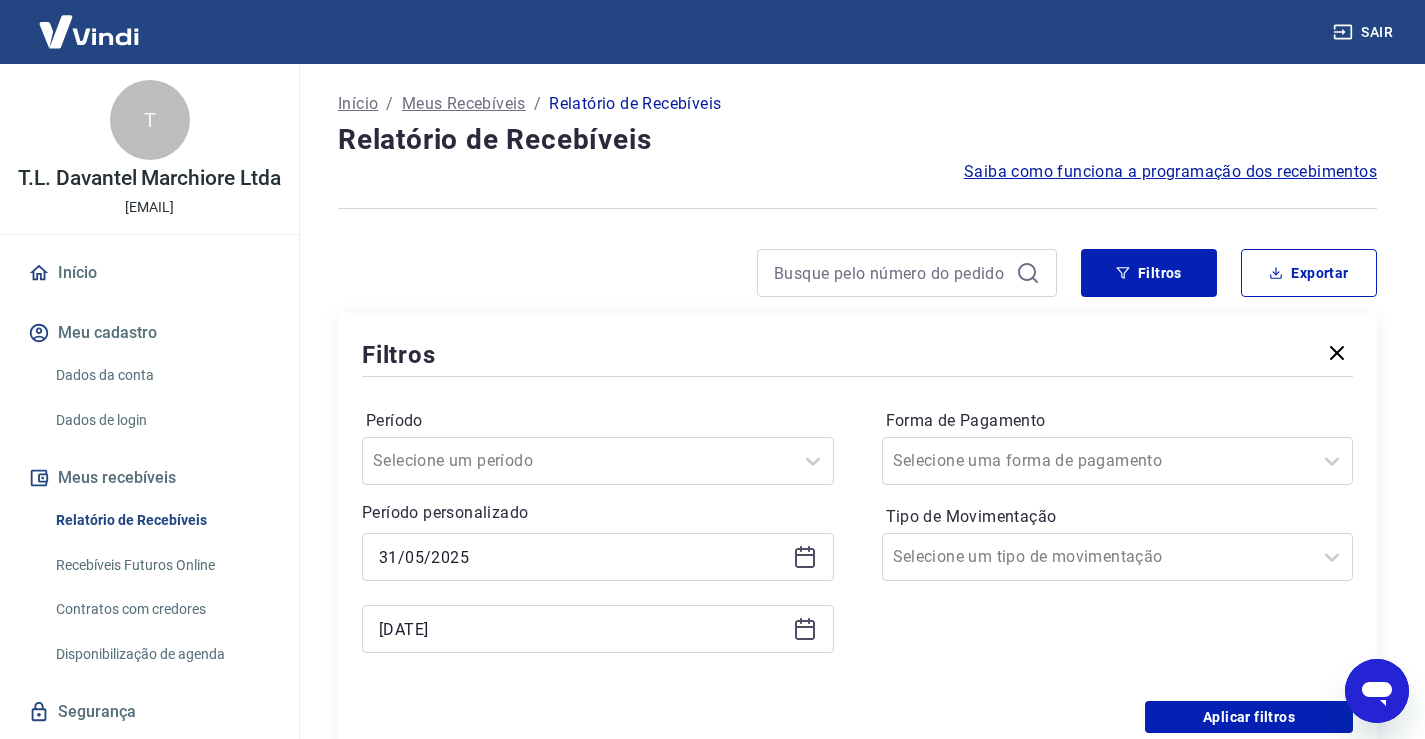 click 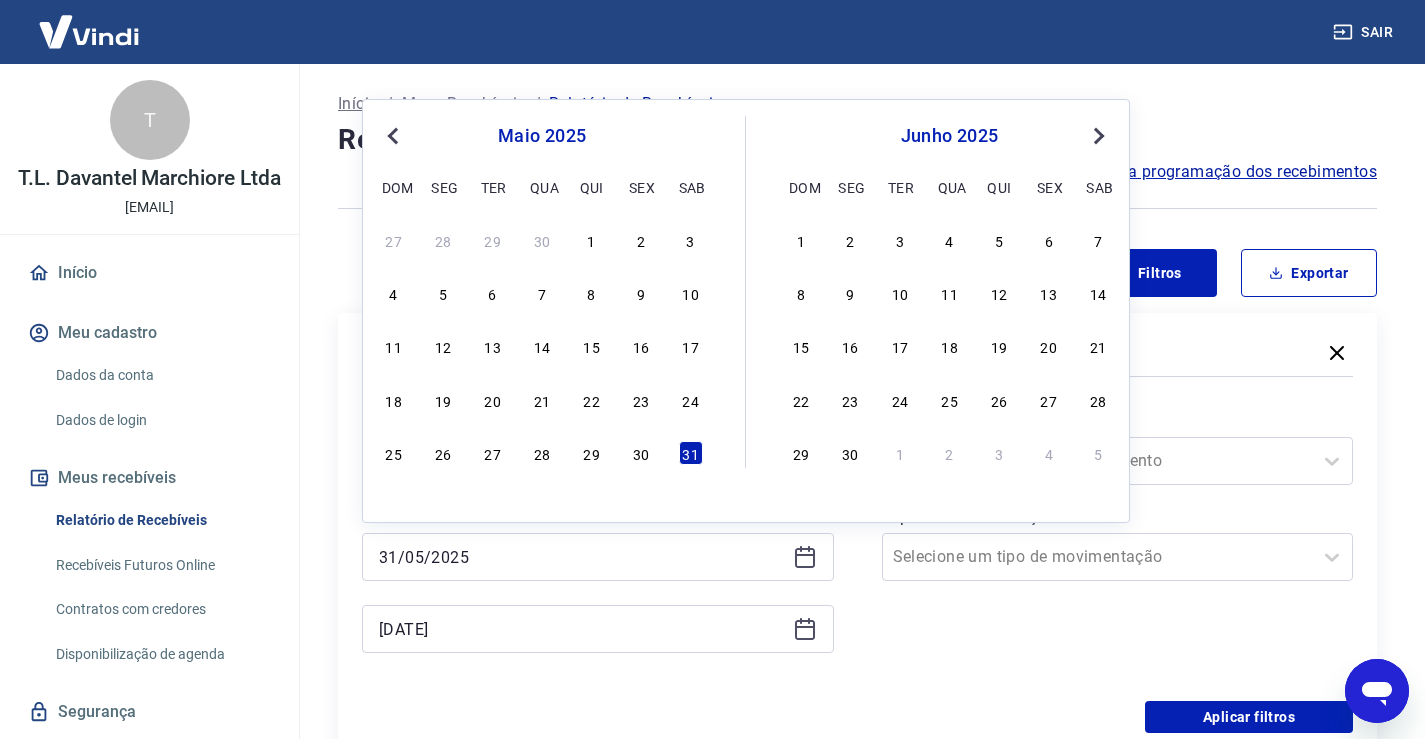 click on "Previous Month" at bounding box center [395, 135] 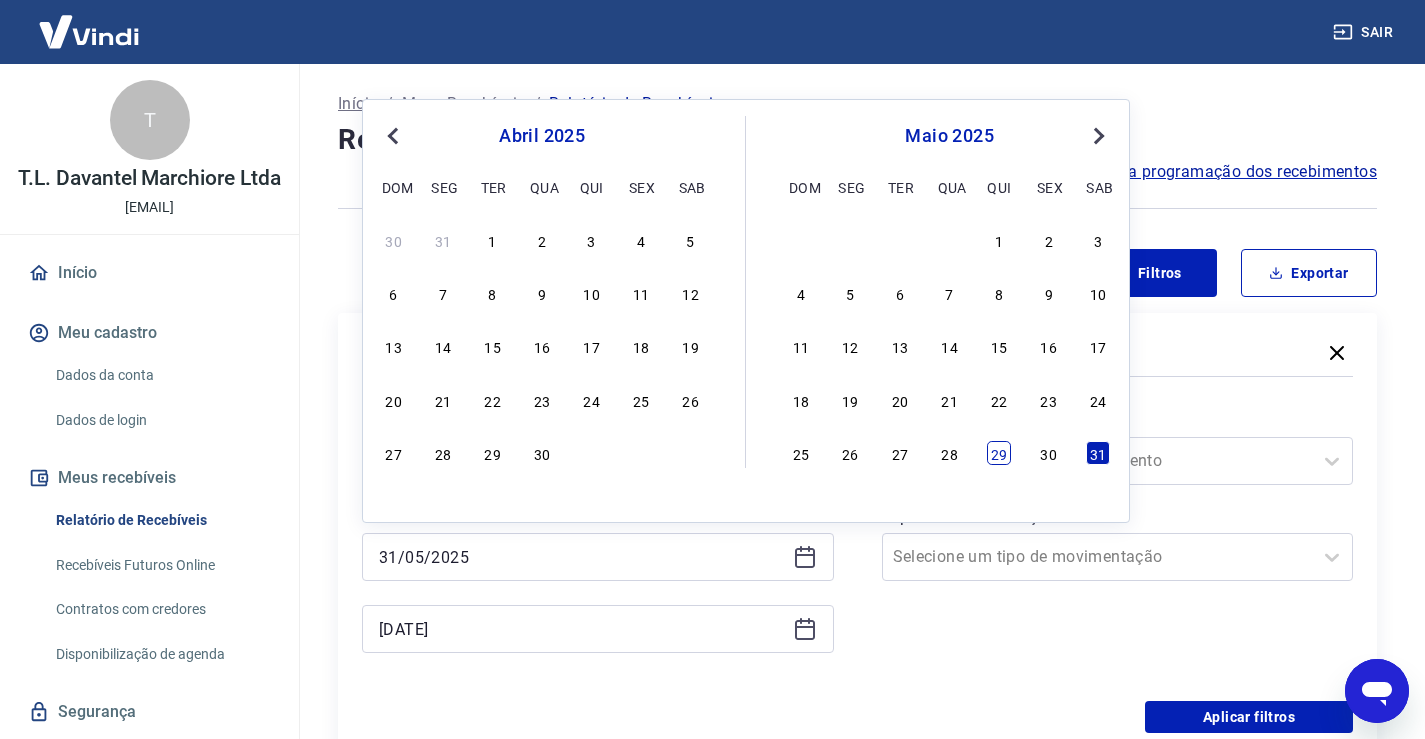 click on "29" at bounding box center [999, 453] 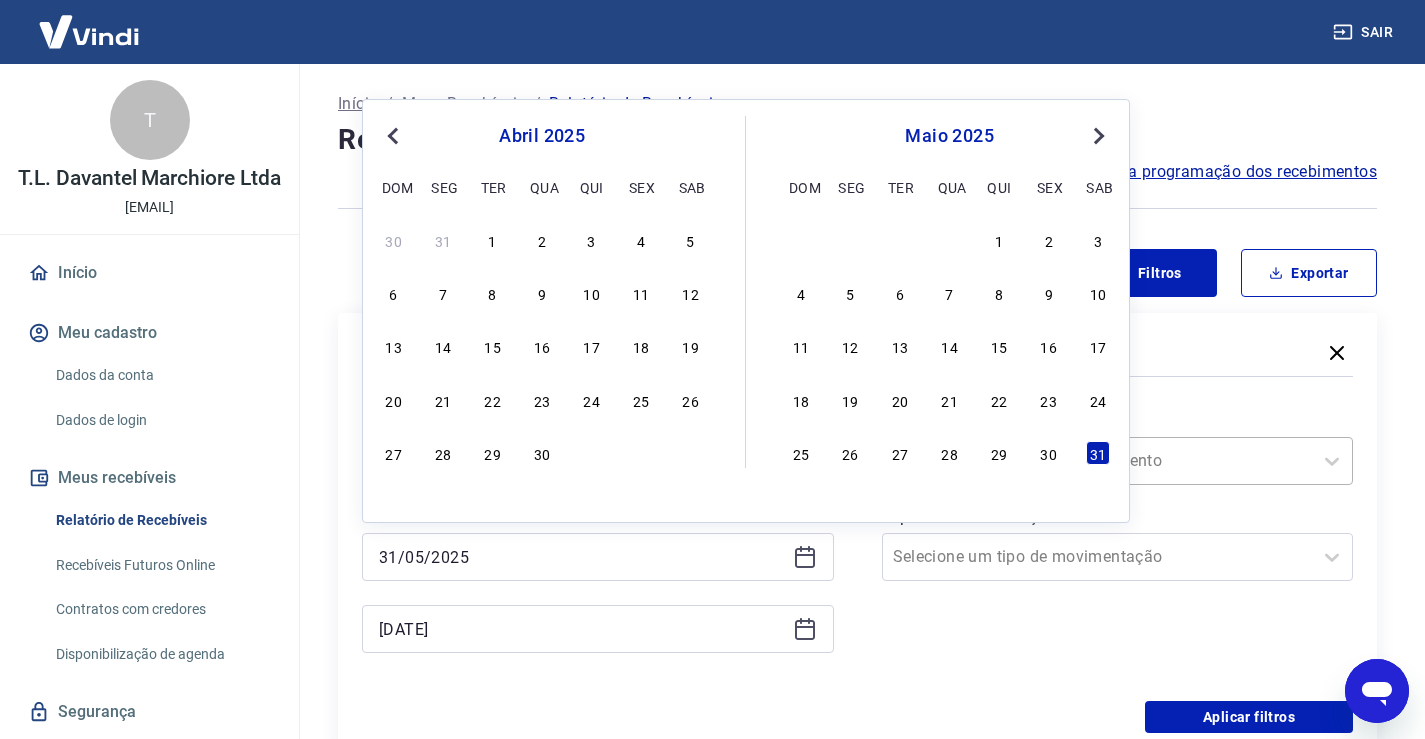 type on "29/05/2025" 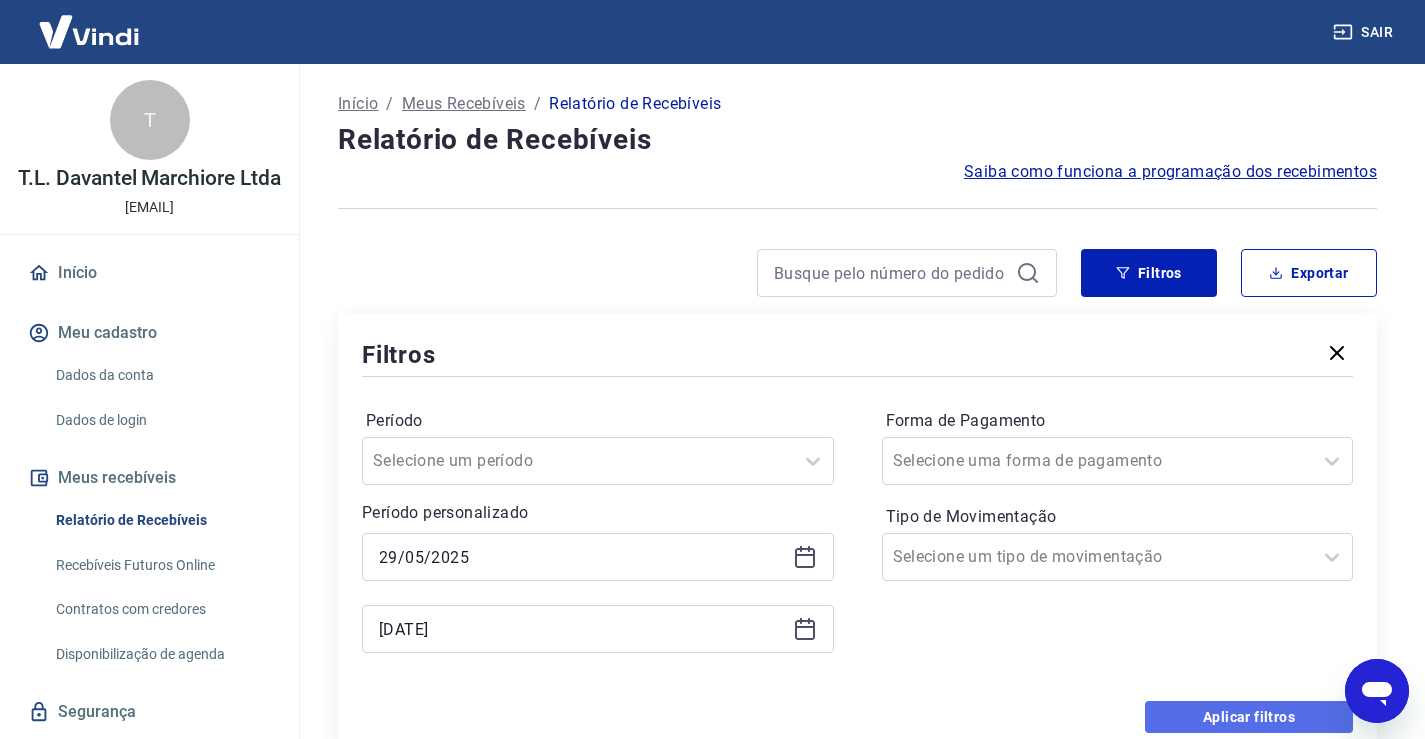 click on "Aplicar filtros" at bounding box center (1249, 717) 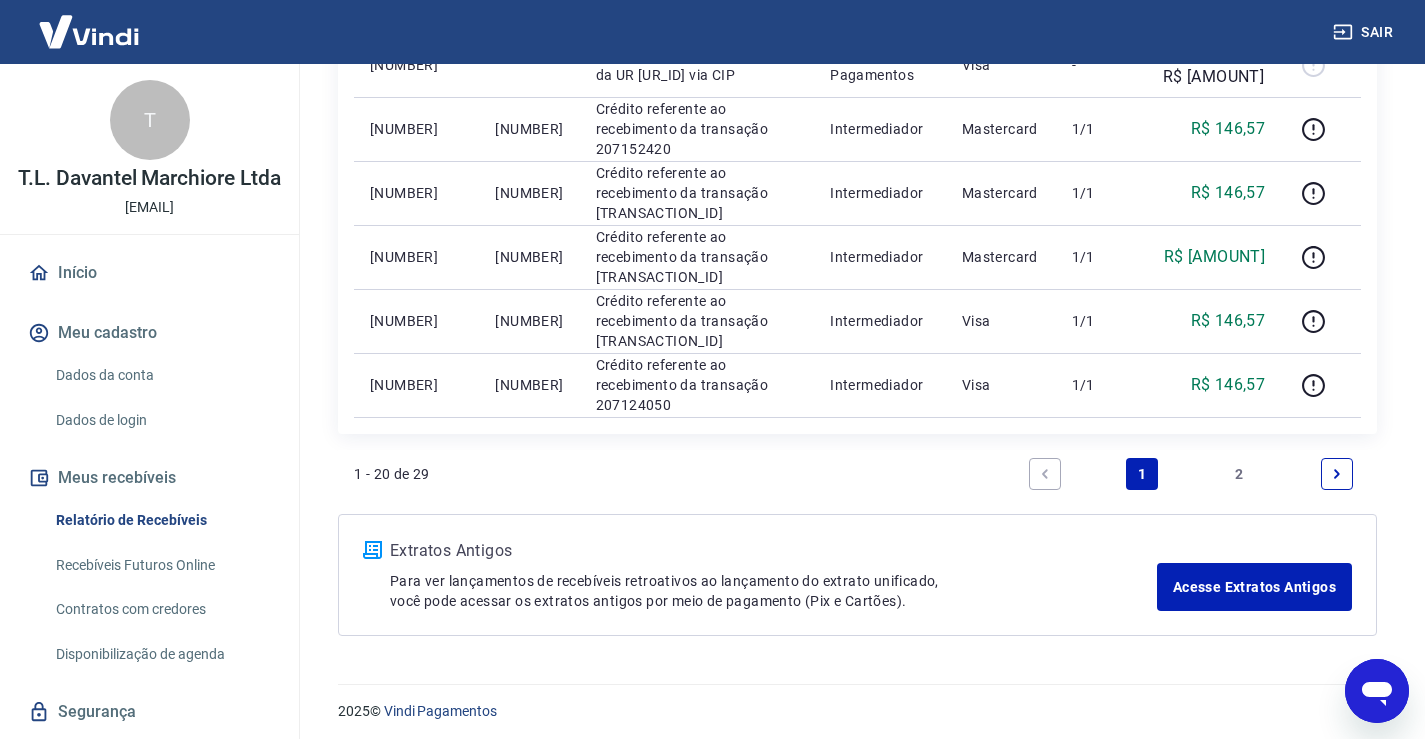 scroll, scrollTop: 1535, scrollLeft: 0, axis: vertical 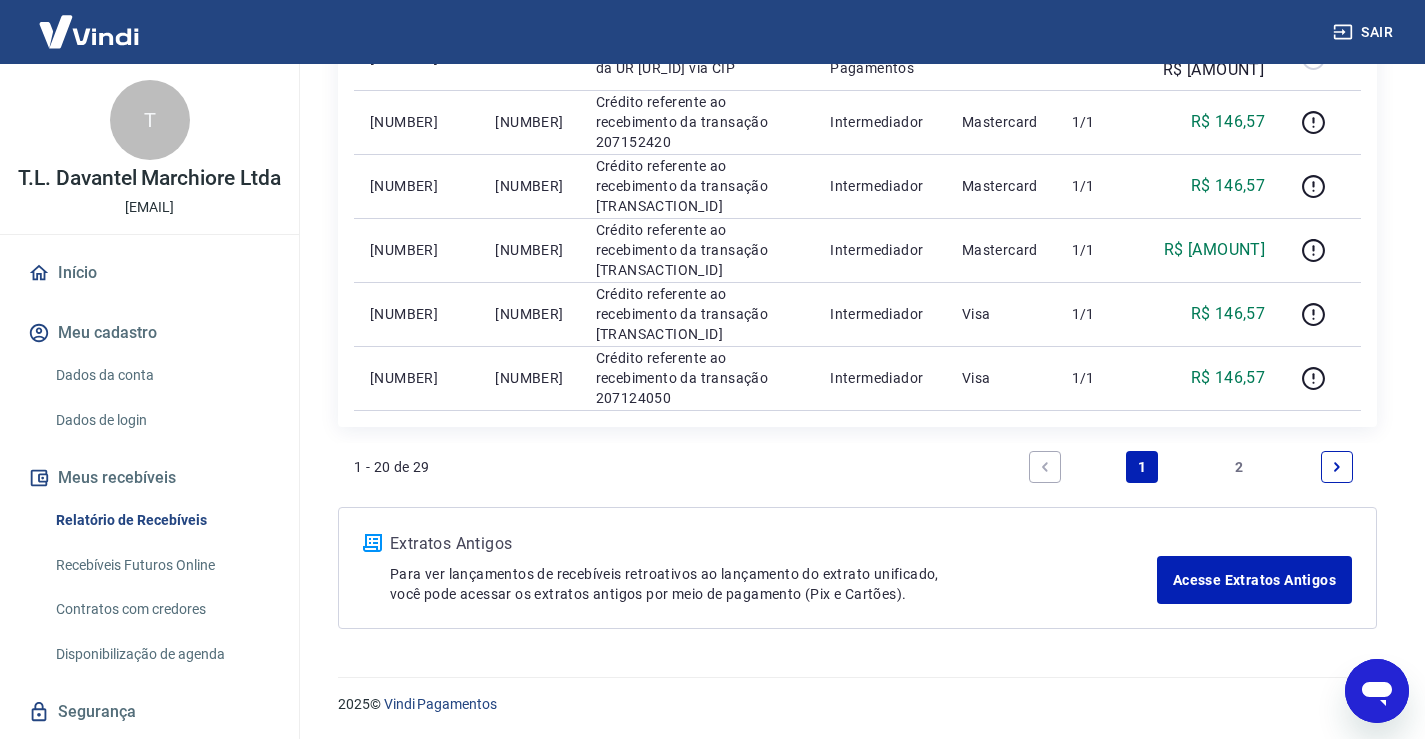 click on "2" at bounding box center [1240, 467] 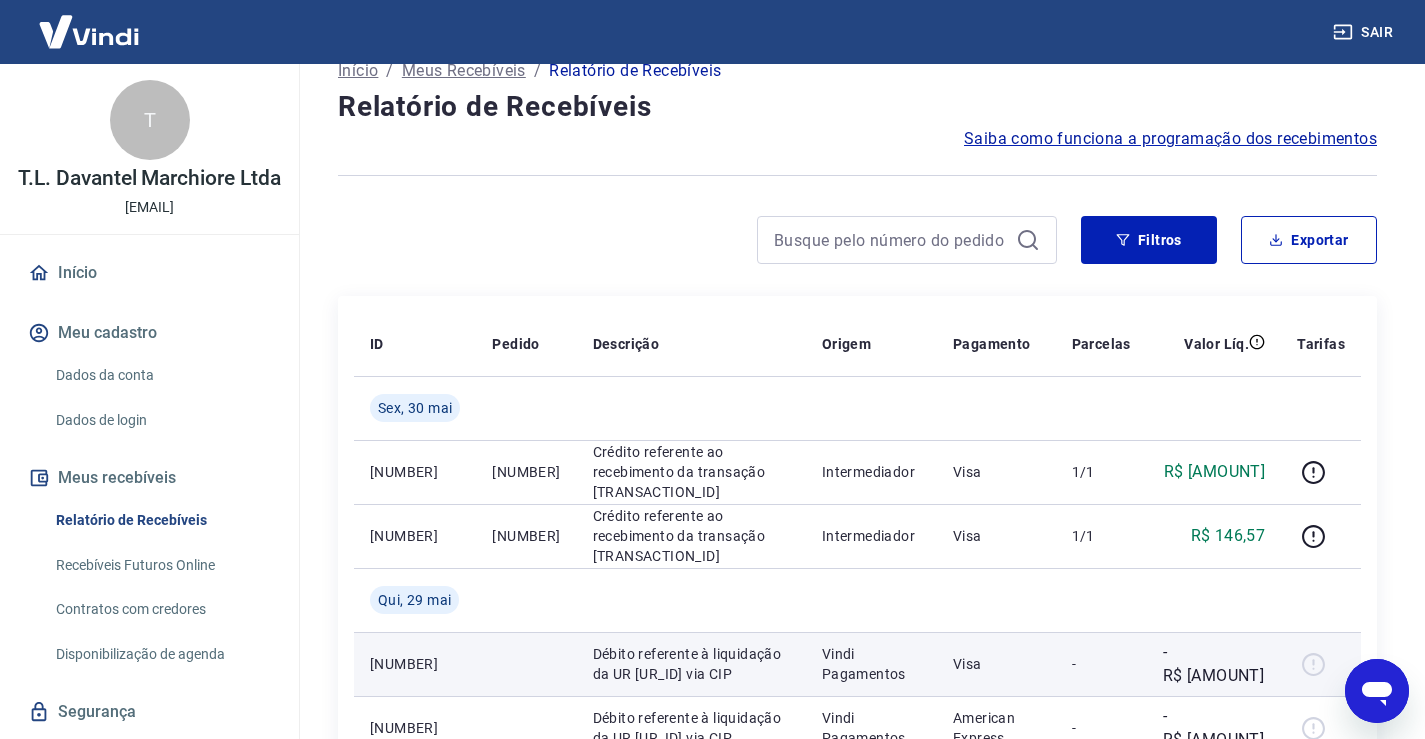 scroll, scrollTop: 0, scrollLeft: 0, axis: both 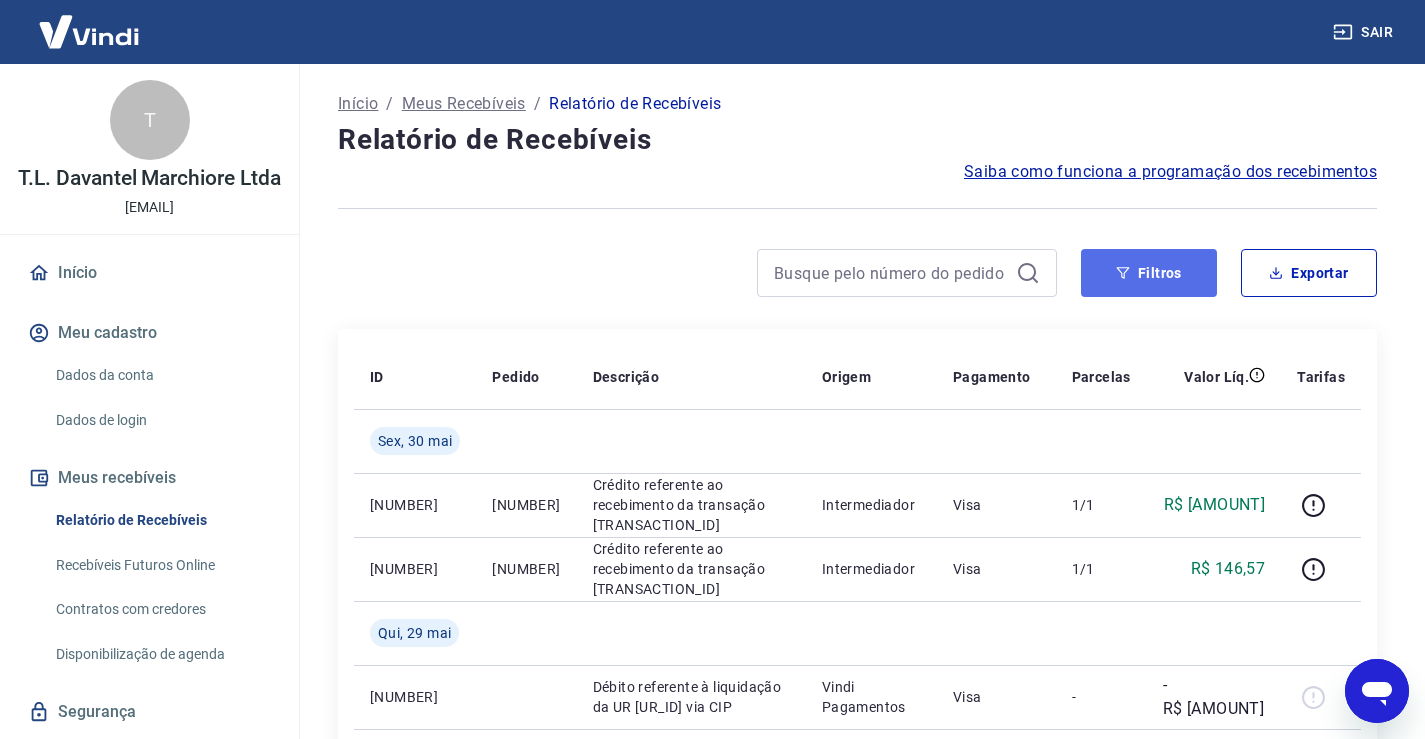 click on "Filtros" at bounding box center [1149, 273] 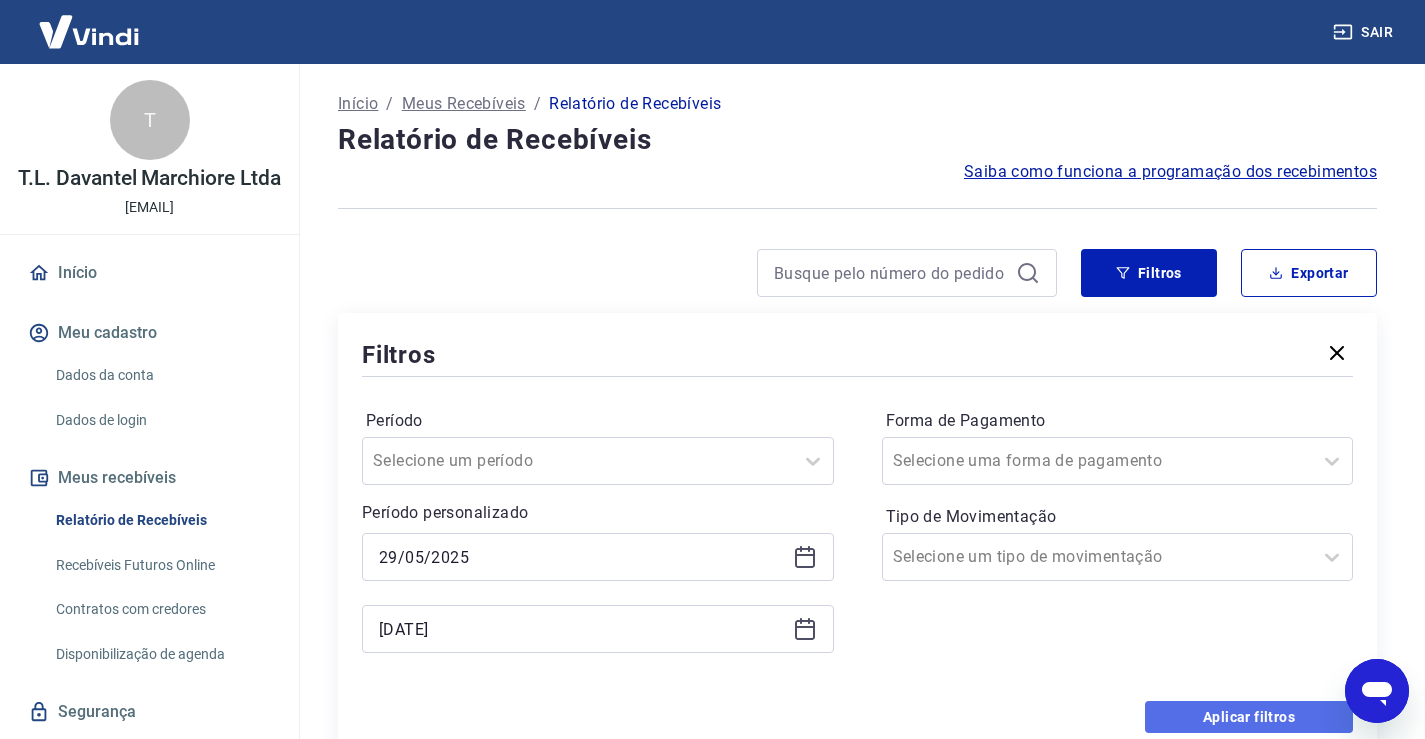 click on "Aplicar filtros" at bounding box center [1249, 717] 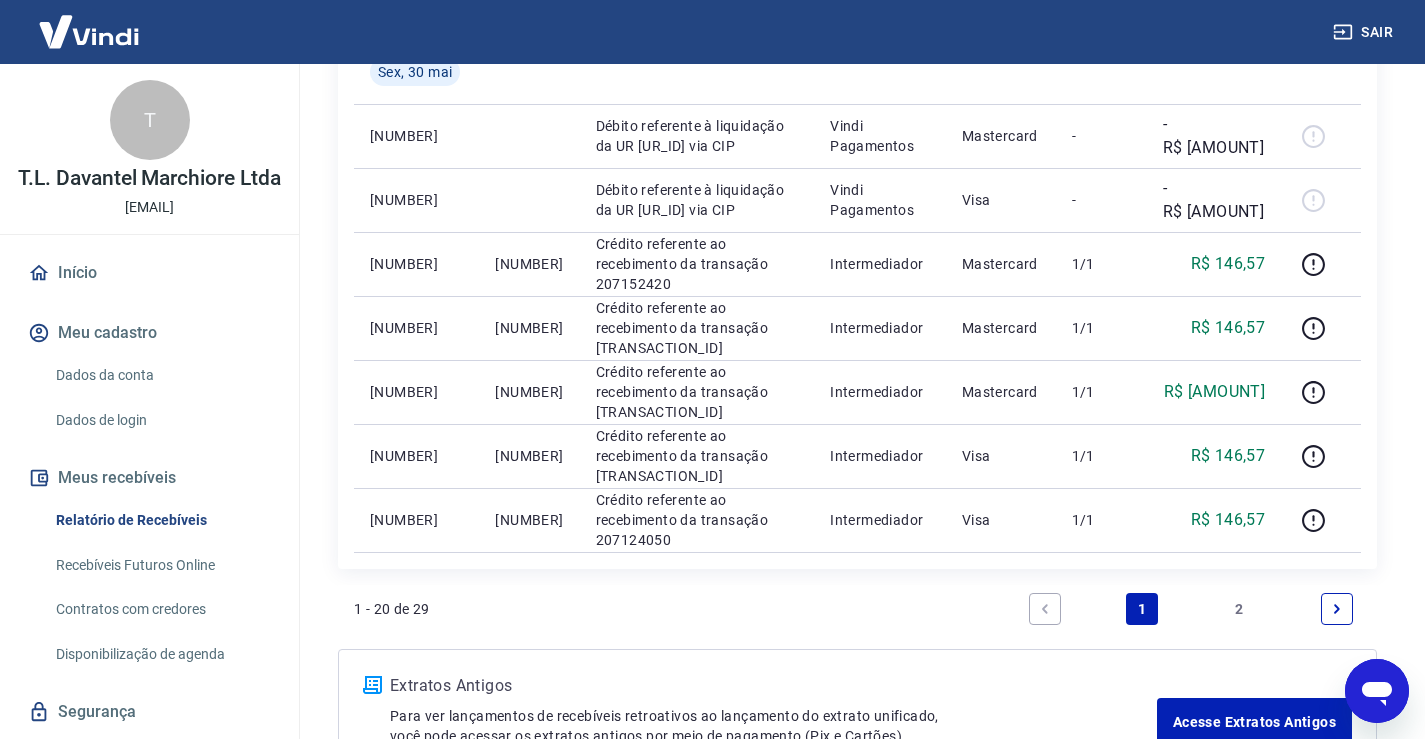 scroll, scrollTop: 1400, scrollLeft: 0, axis: vertical 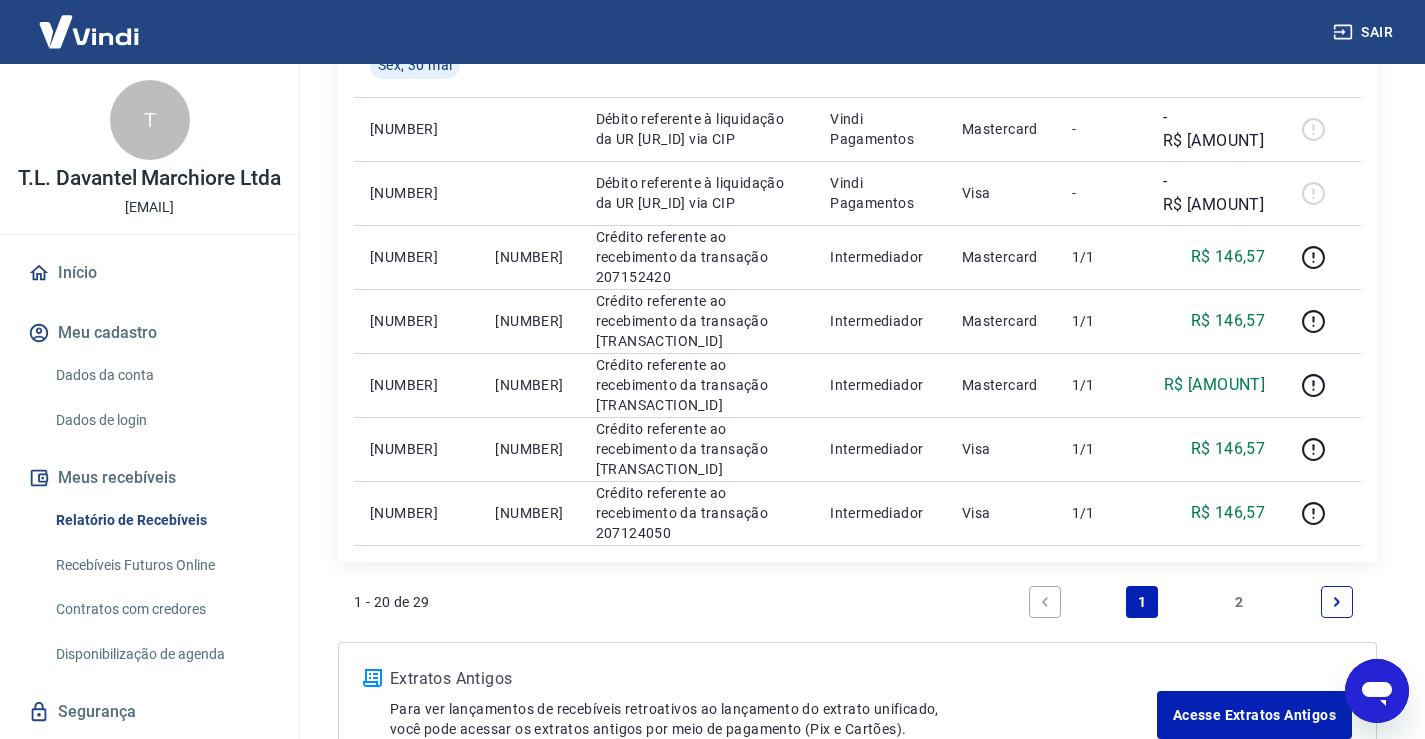 click on "2" at bounding box center [1240, 602] 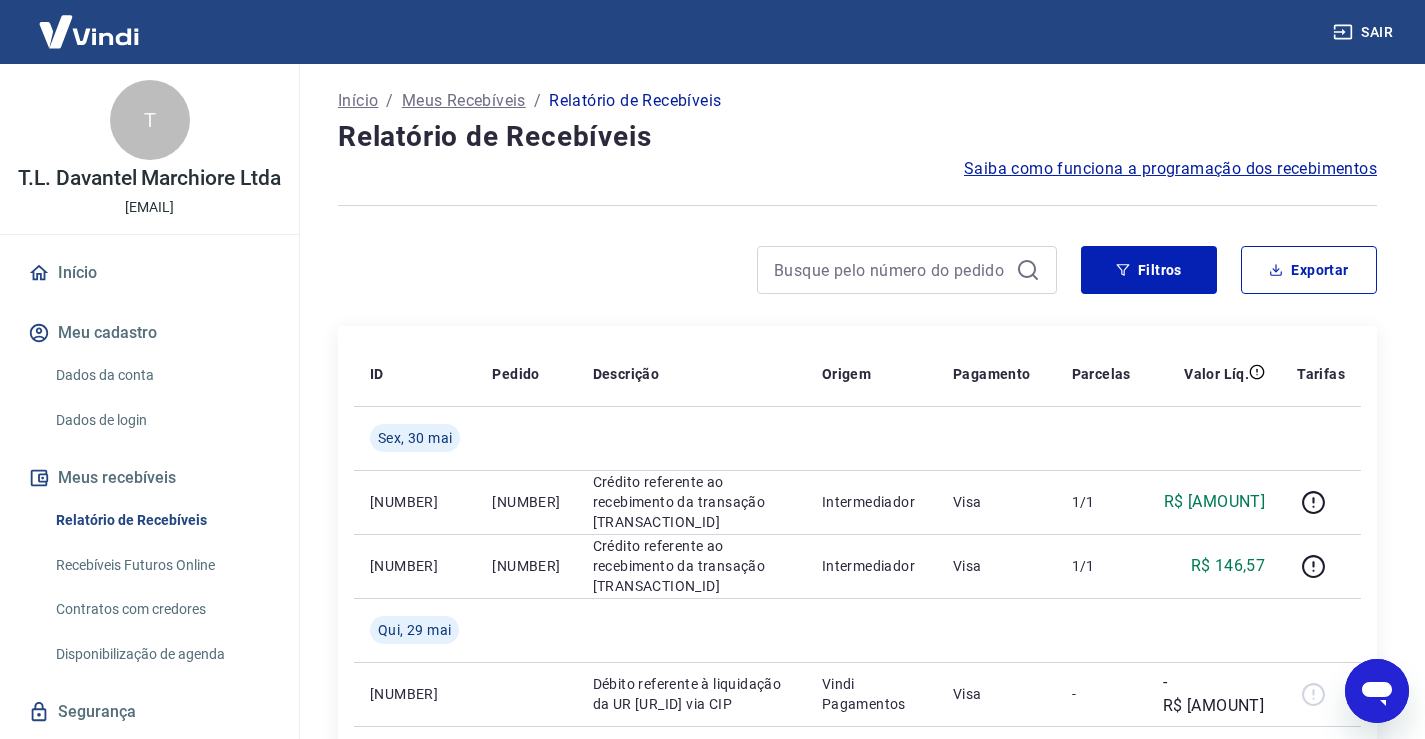 scroll, scrollTop: 0, scrollLeft: 0, axis: both 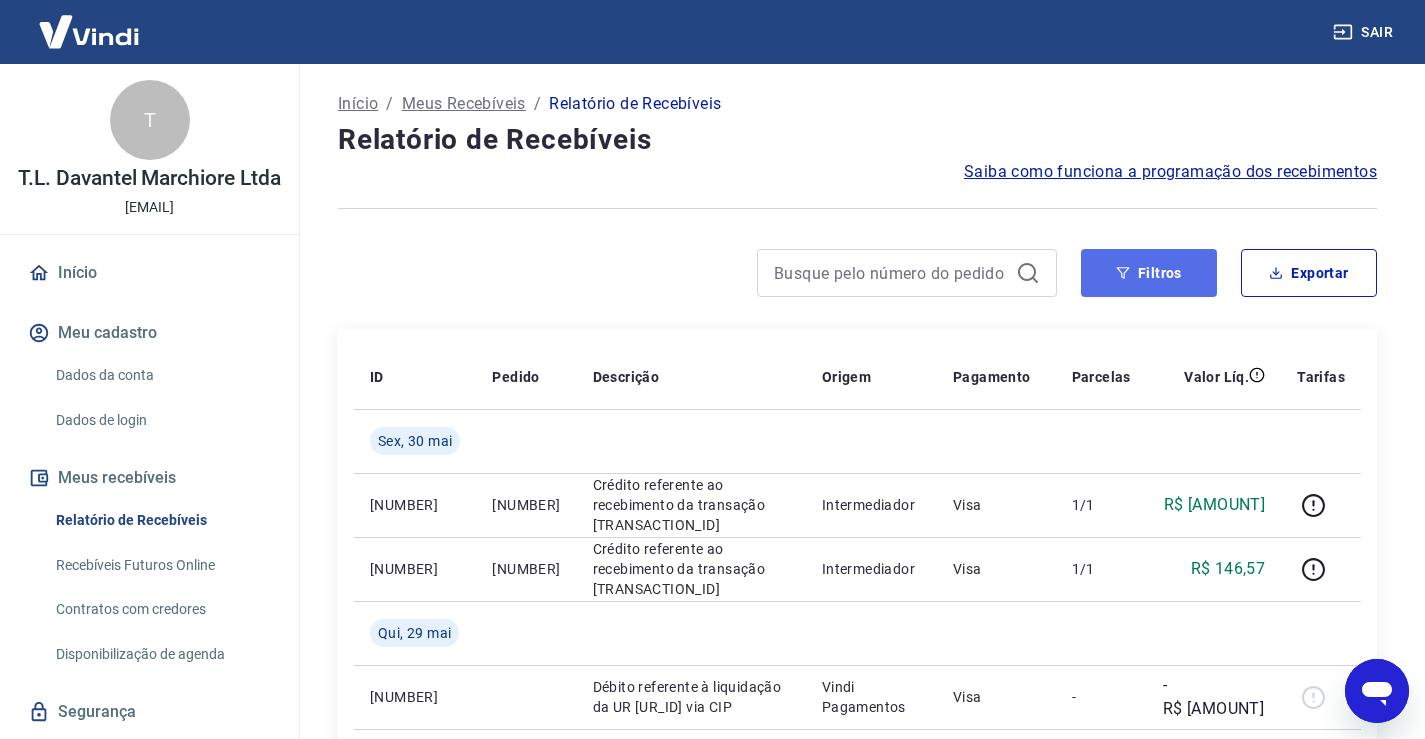 click on "Filtros" at bounding box center (1149, 273) 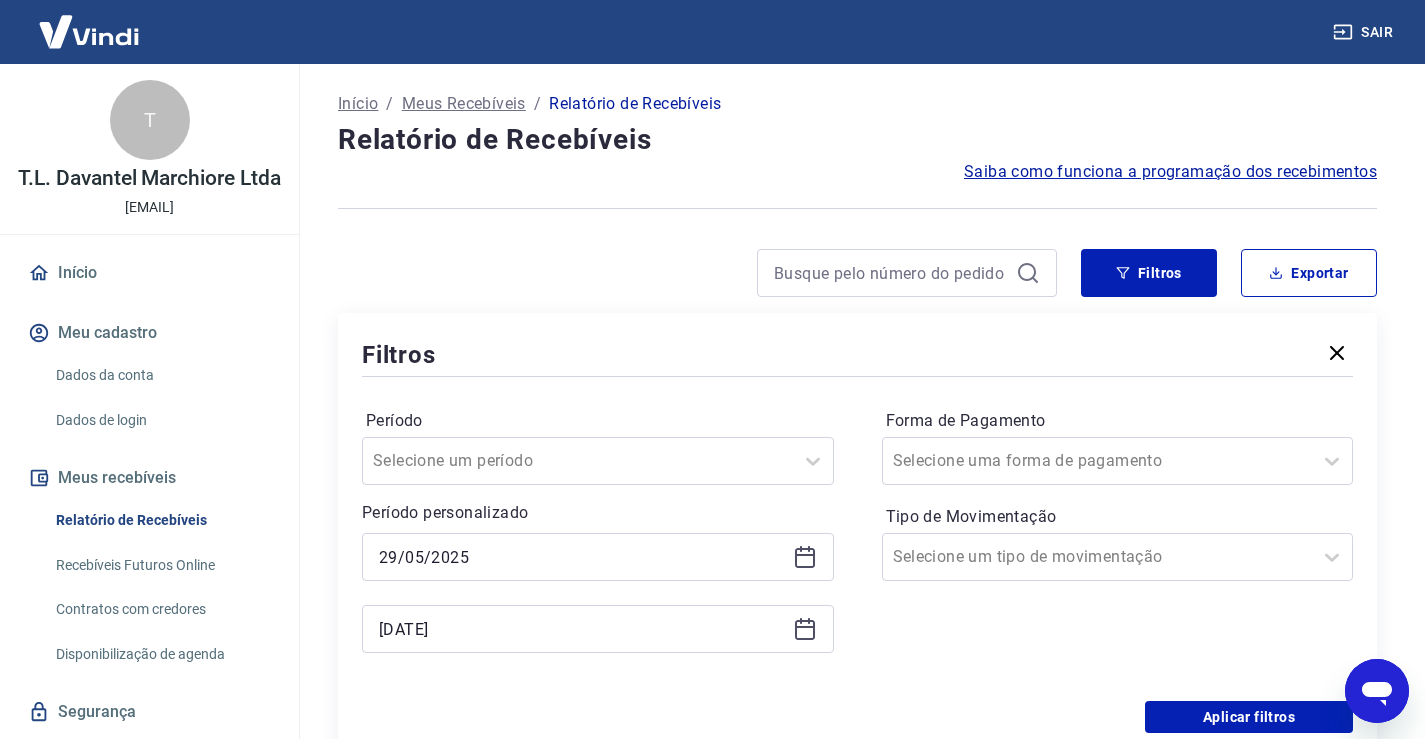 click 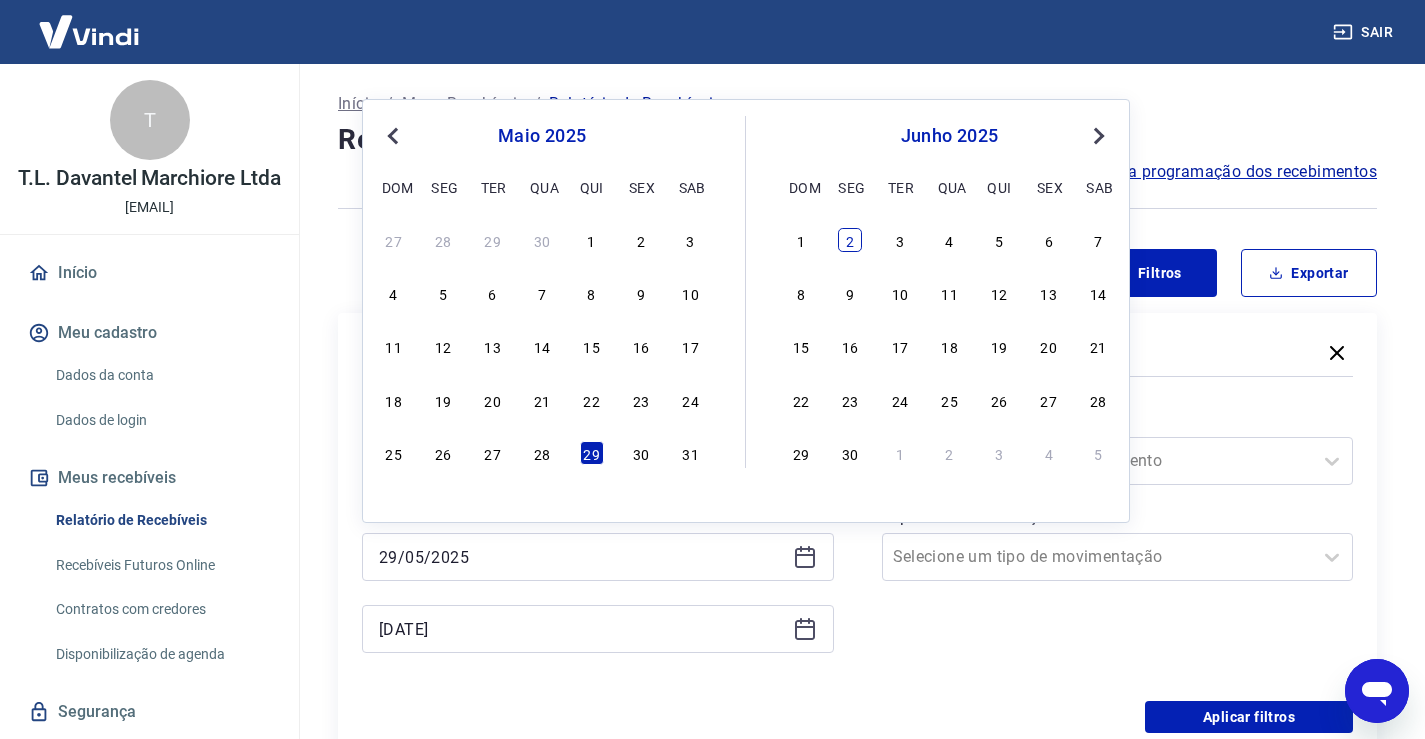 click on "2" at bounding box center [850, 240] 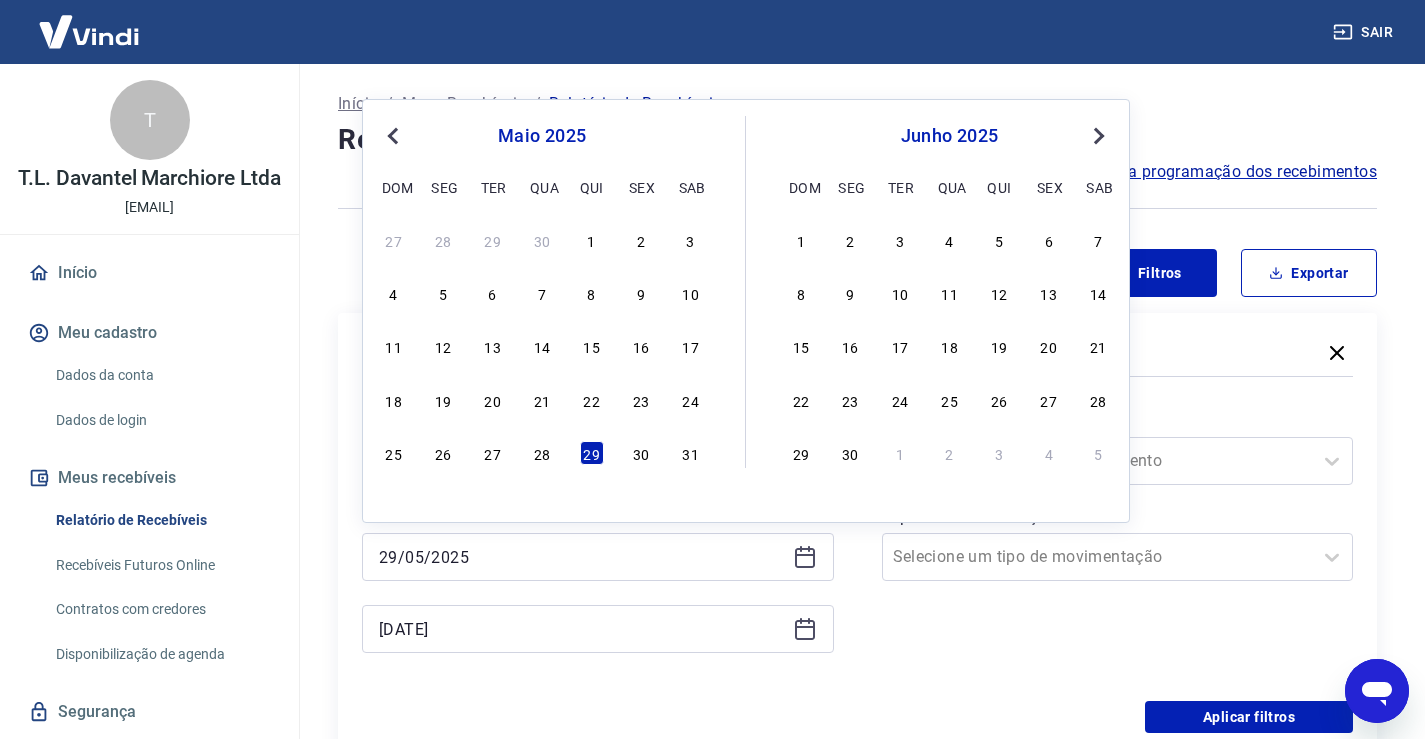 type on "[DATE]" 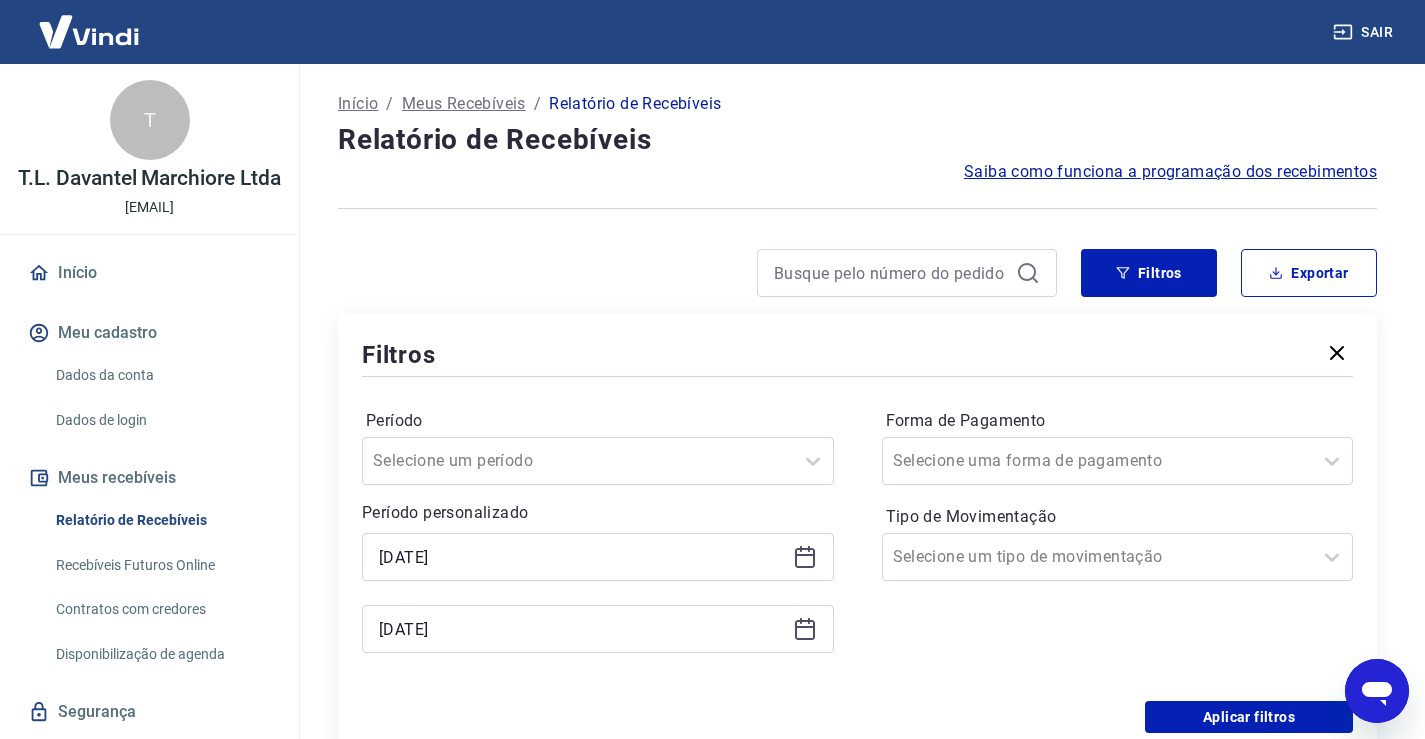click 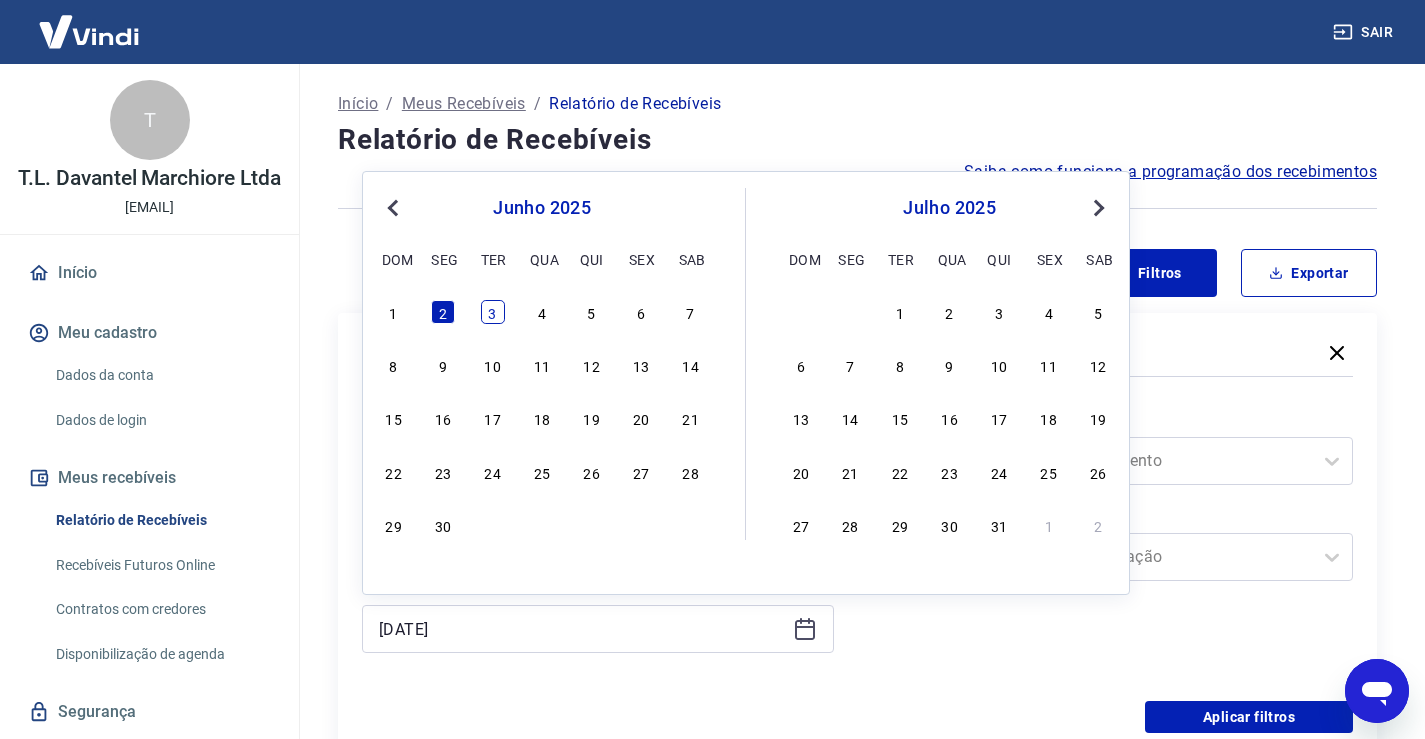 click on "3" at bounding box center (493, 312) 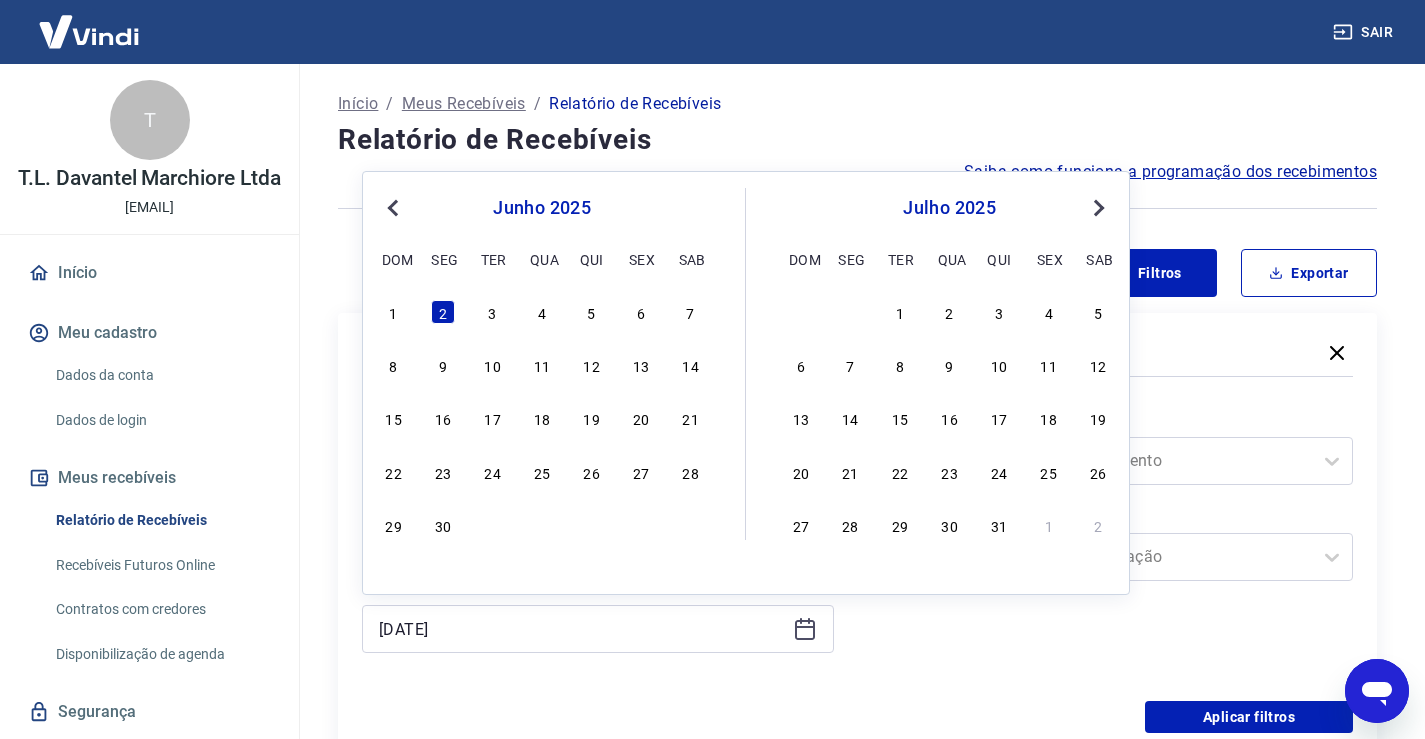 type on "[DATE]" 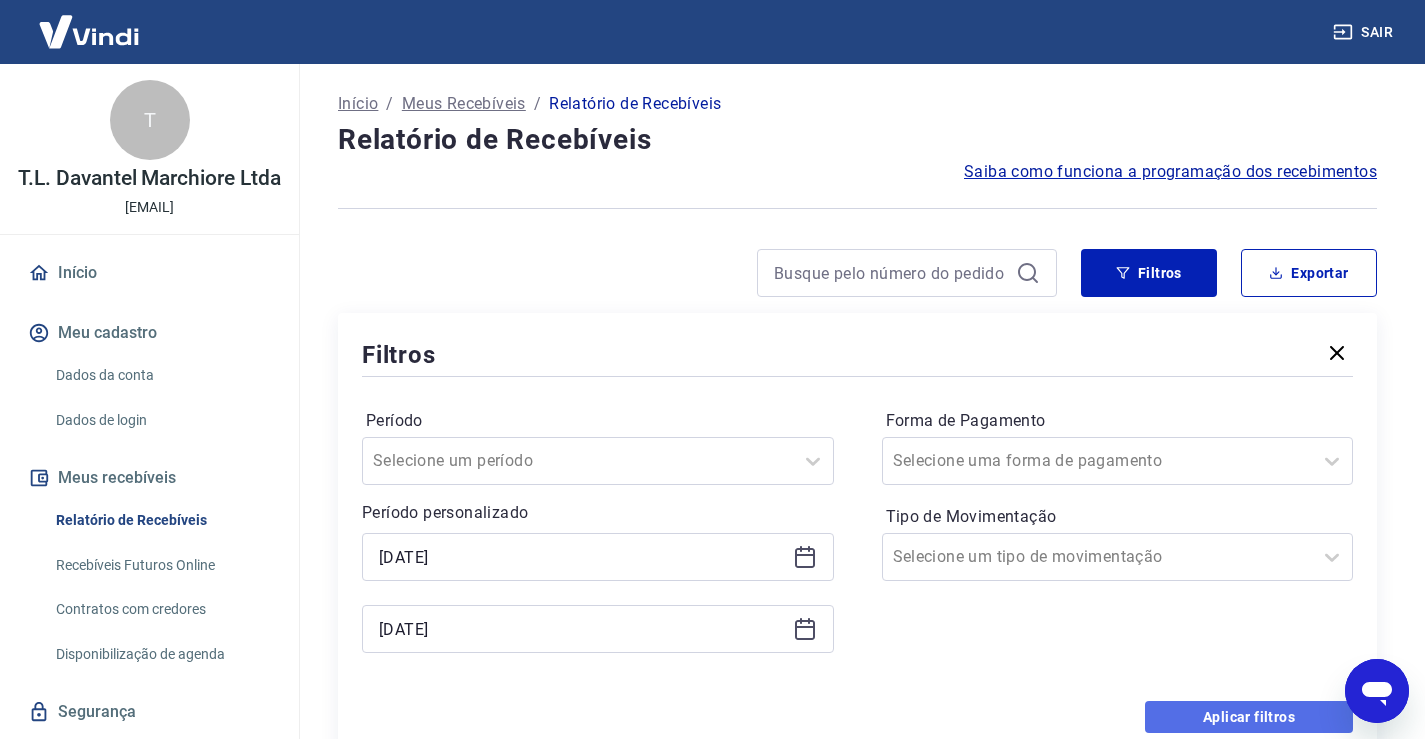 click on "Aplicar filtros" at bounding box center [1249, 717] 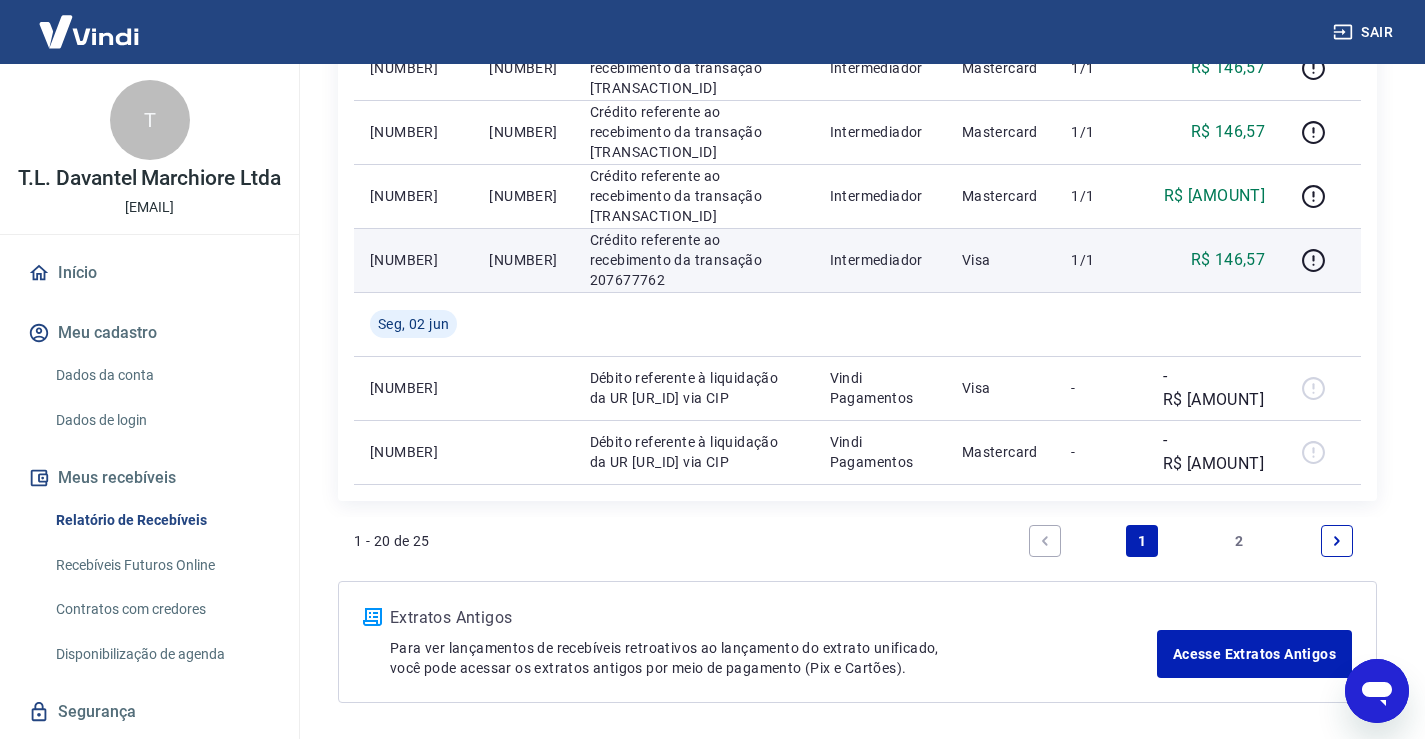 scroll, scrollTop: 1367, scrollLeft: 0, axis: vertical 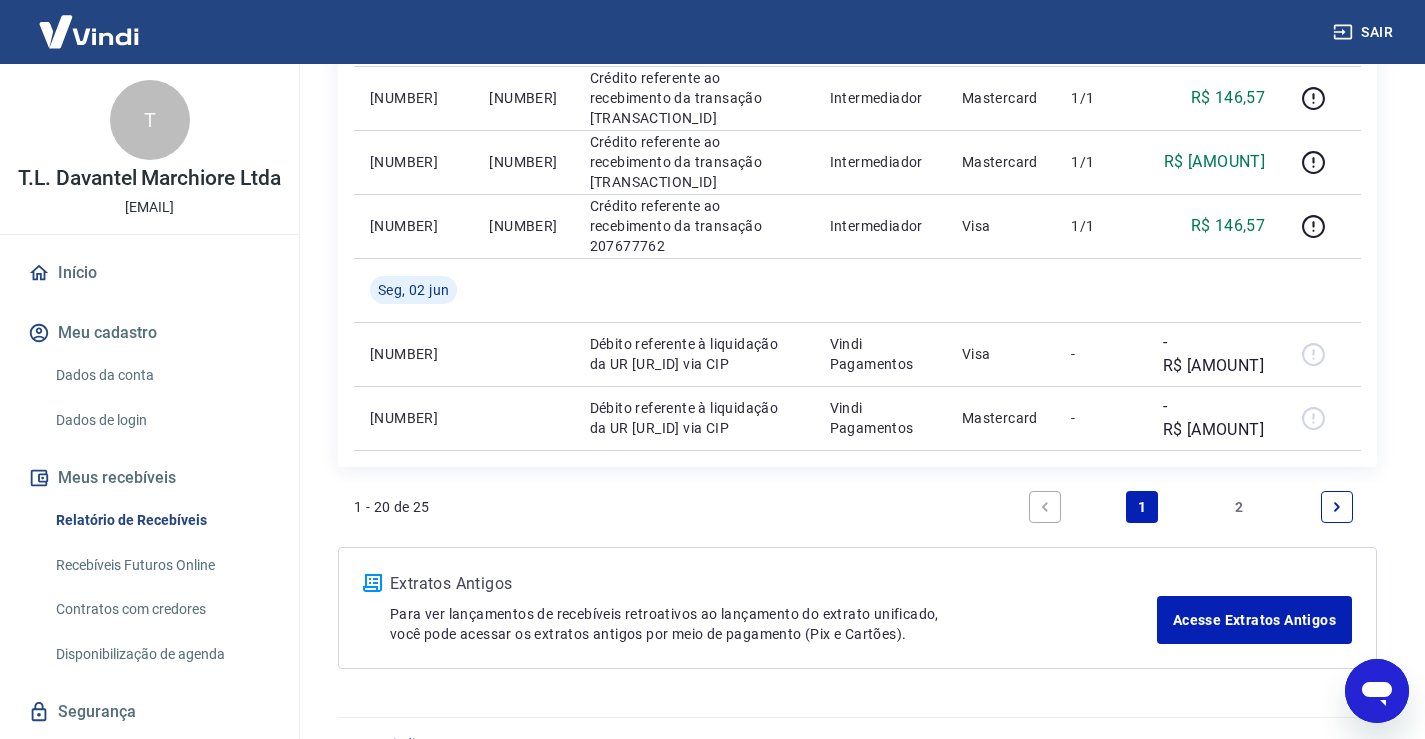 click on "2" at bounding box center (1240, 507) 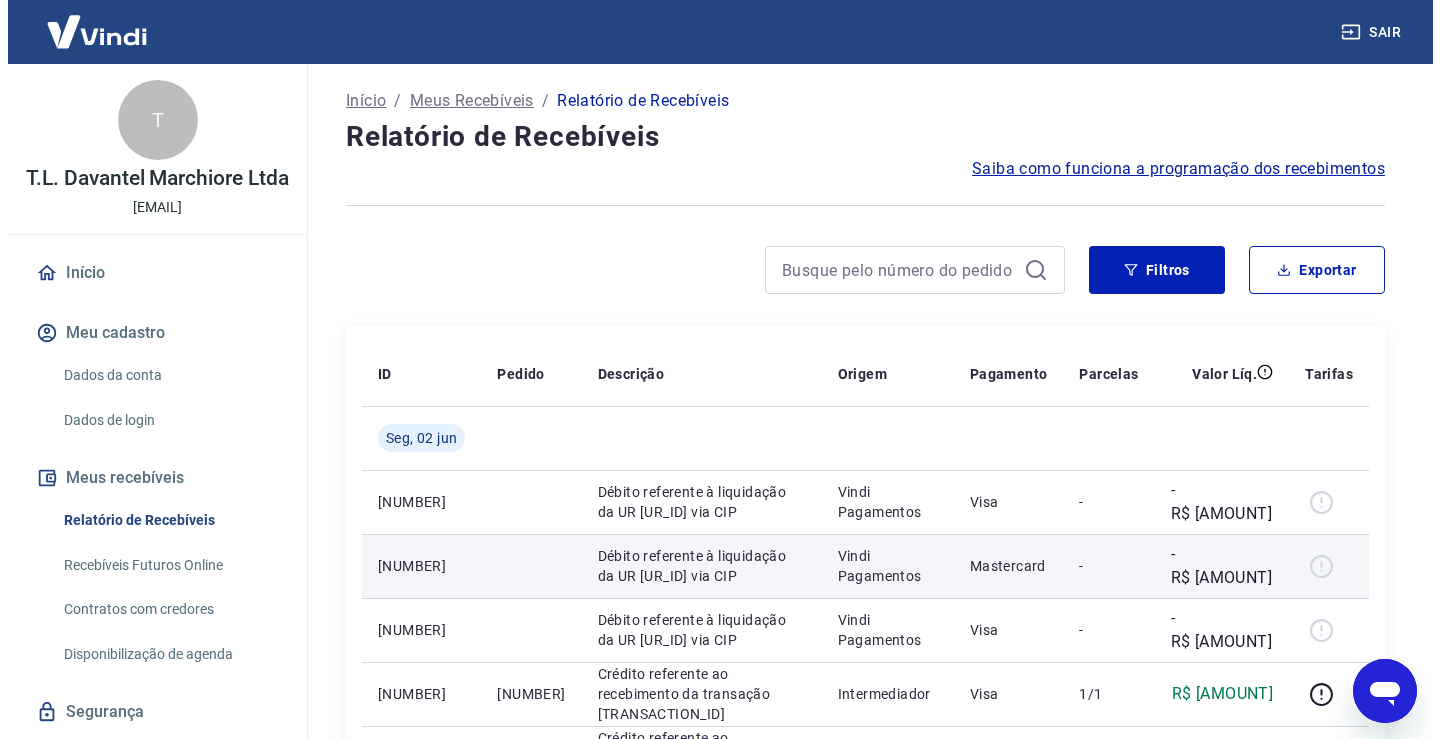 scroll, scrollTop: 0, scrollLeft: 0, axis: both 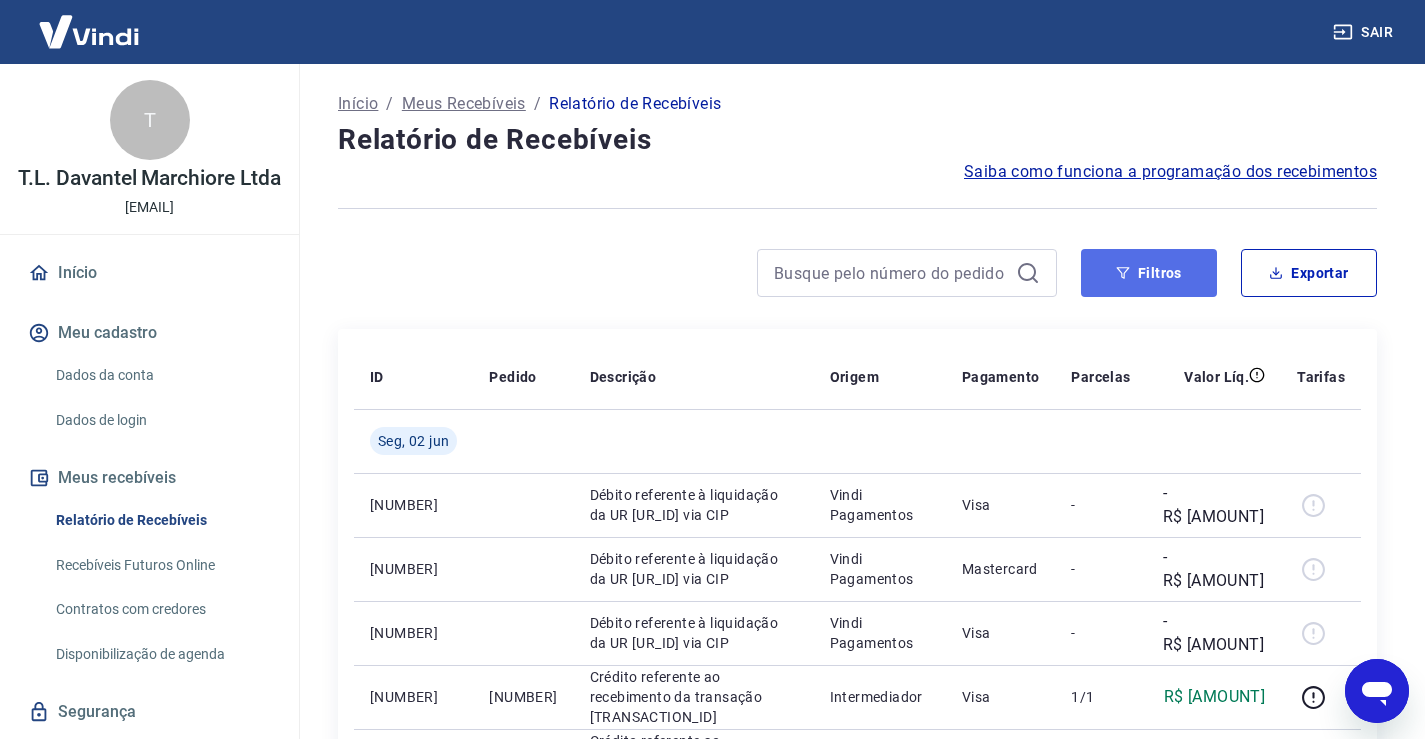 click on "Filtros" at bounding box center (1149, 273) 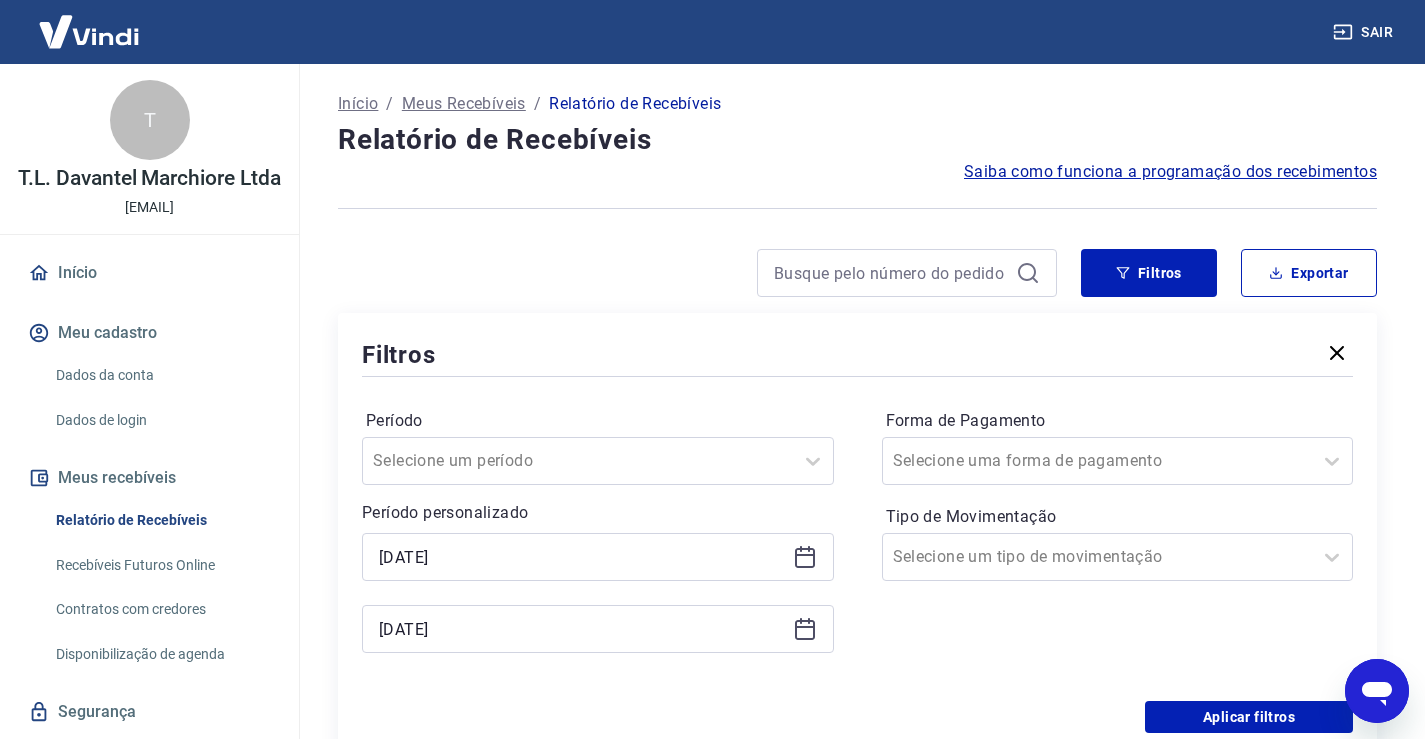click 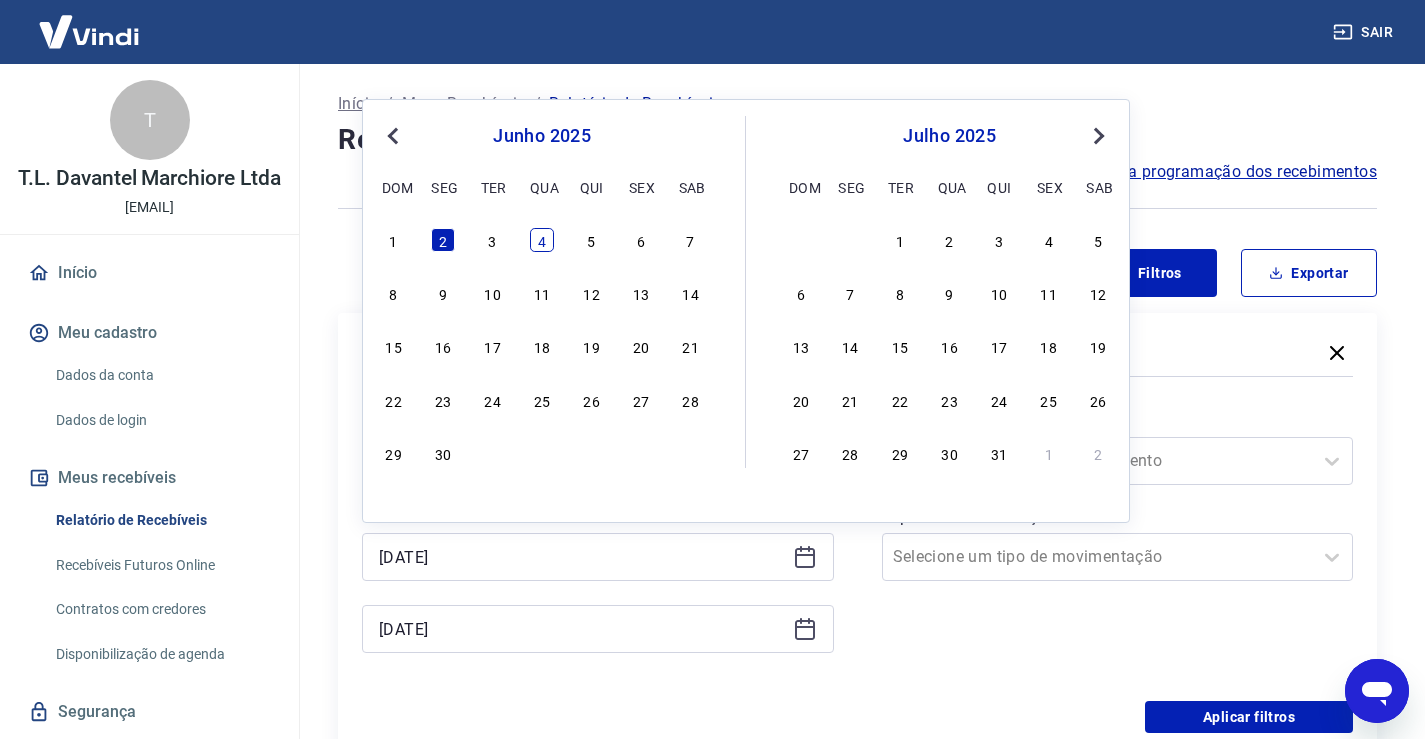 click on "4" at bounding box center [542, 240] 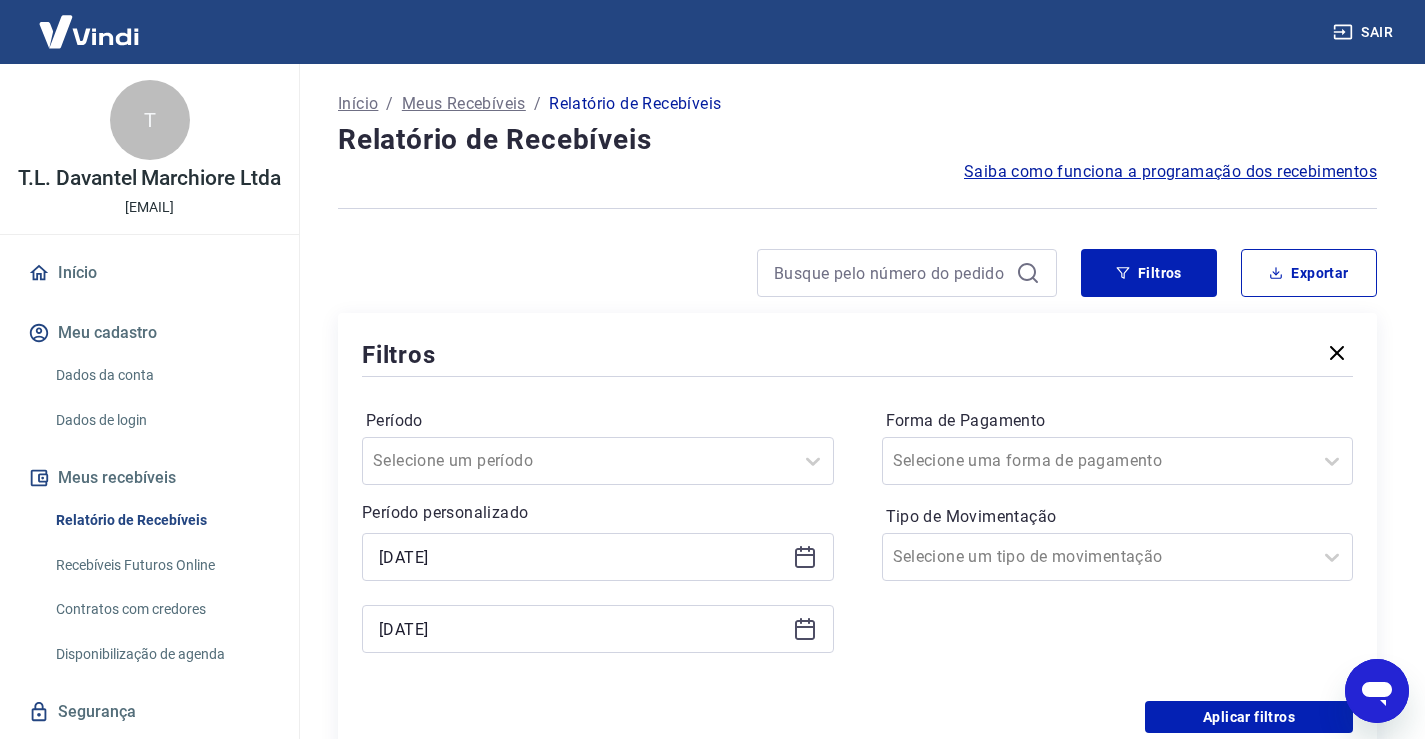 click 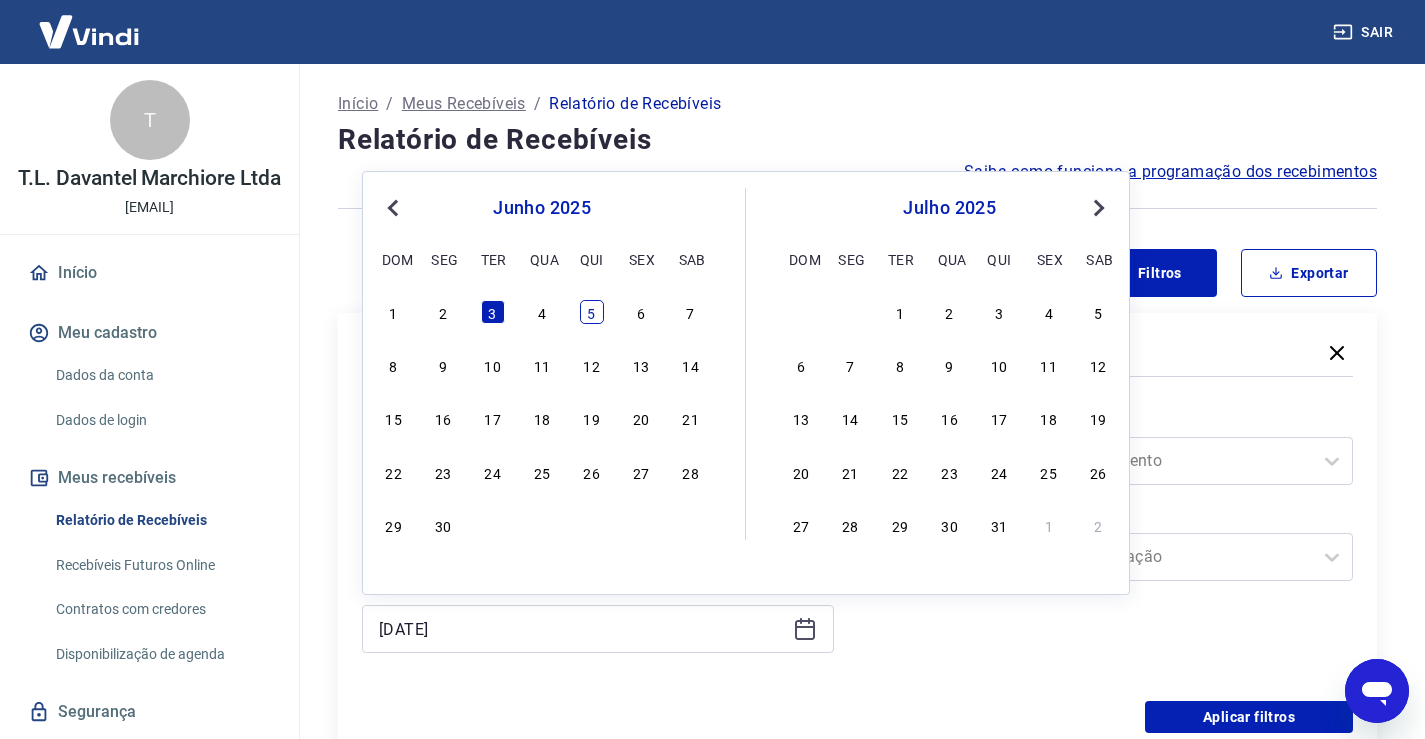 click on "5" at bounding box center (592, 312) 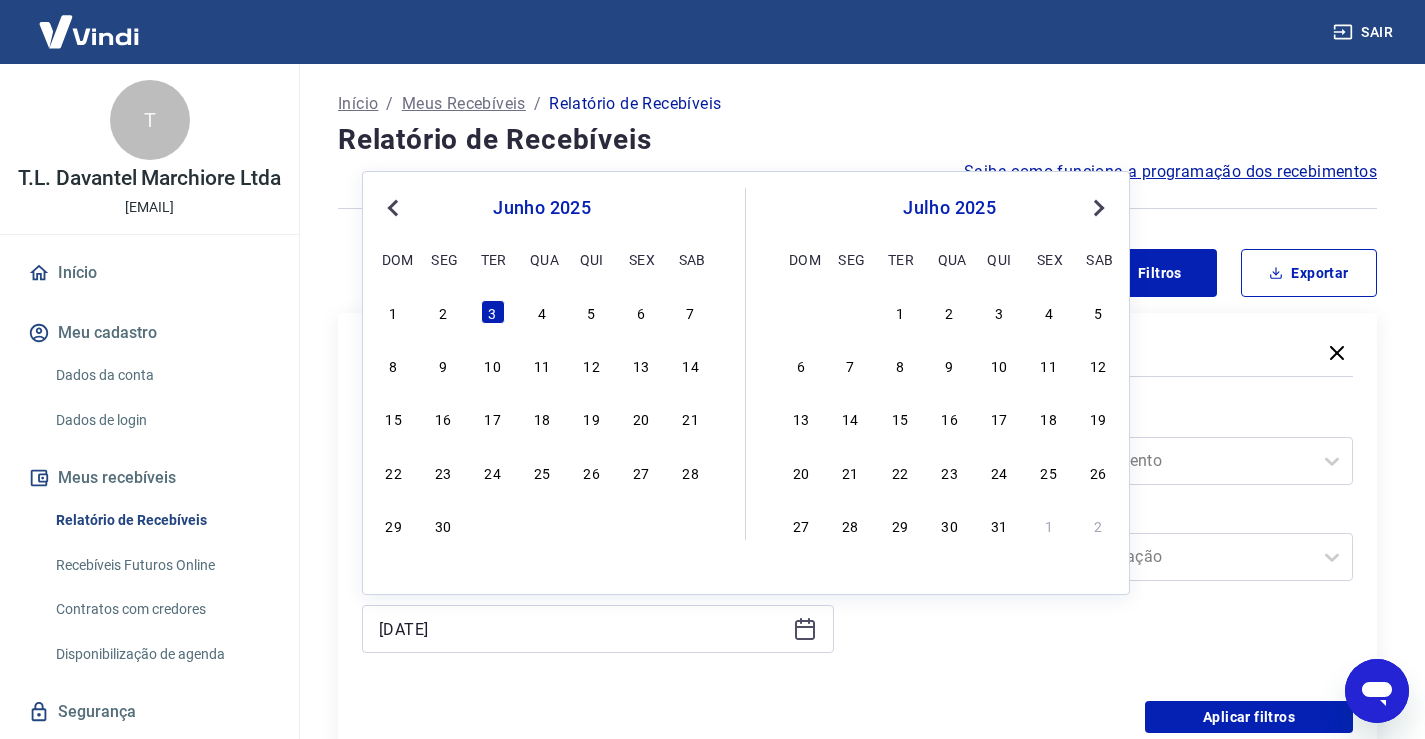 type on "05/06/2025" 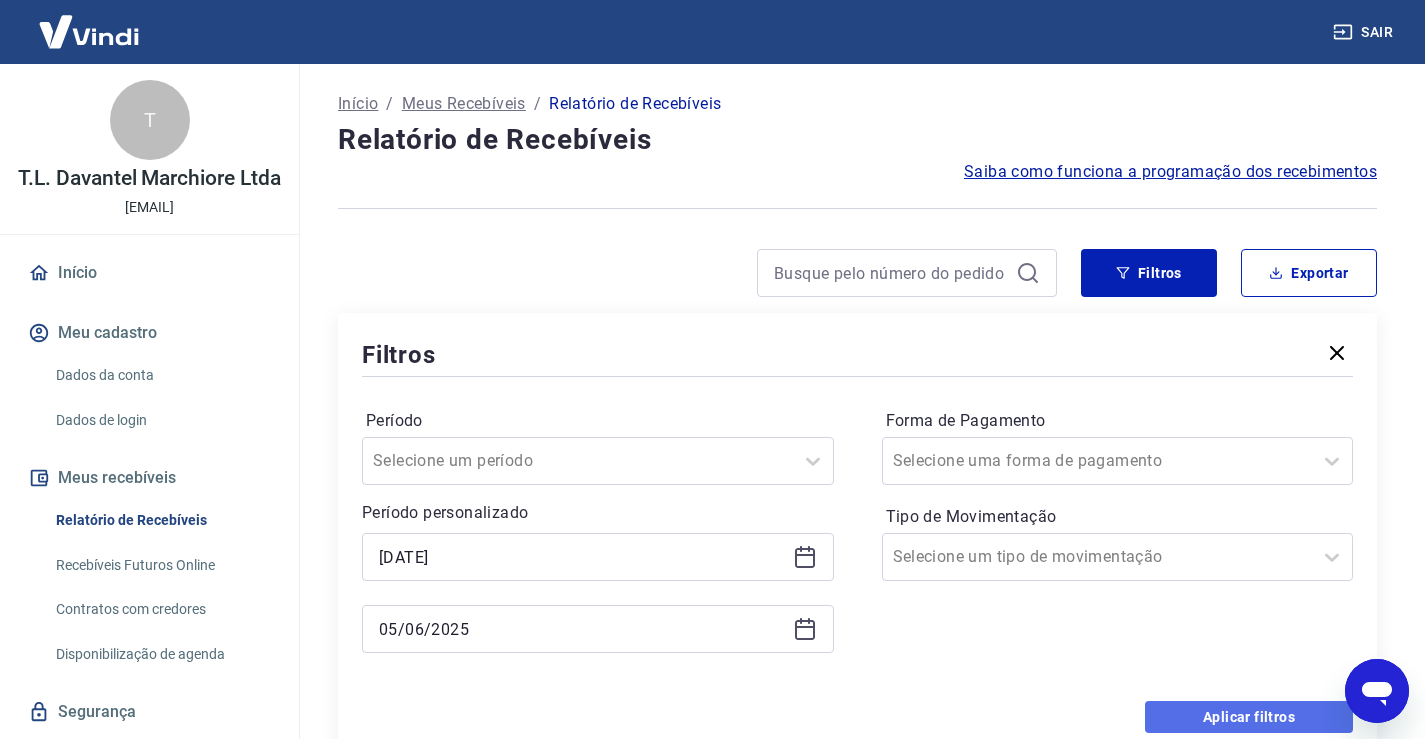 click on "Aplicar filtros" at bounding box center (1249, 717) 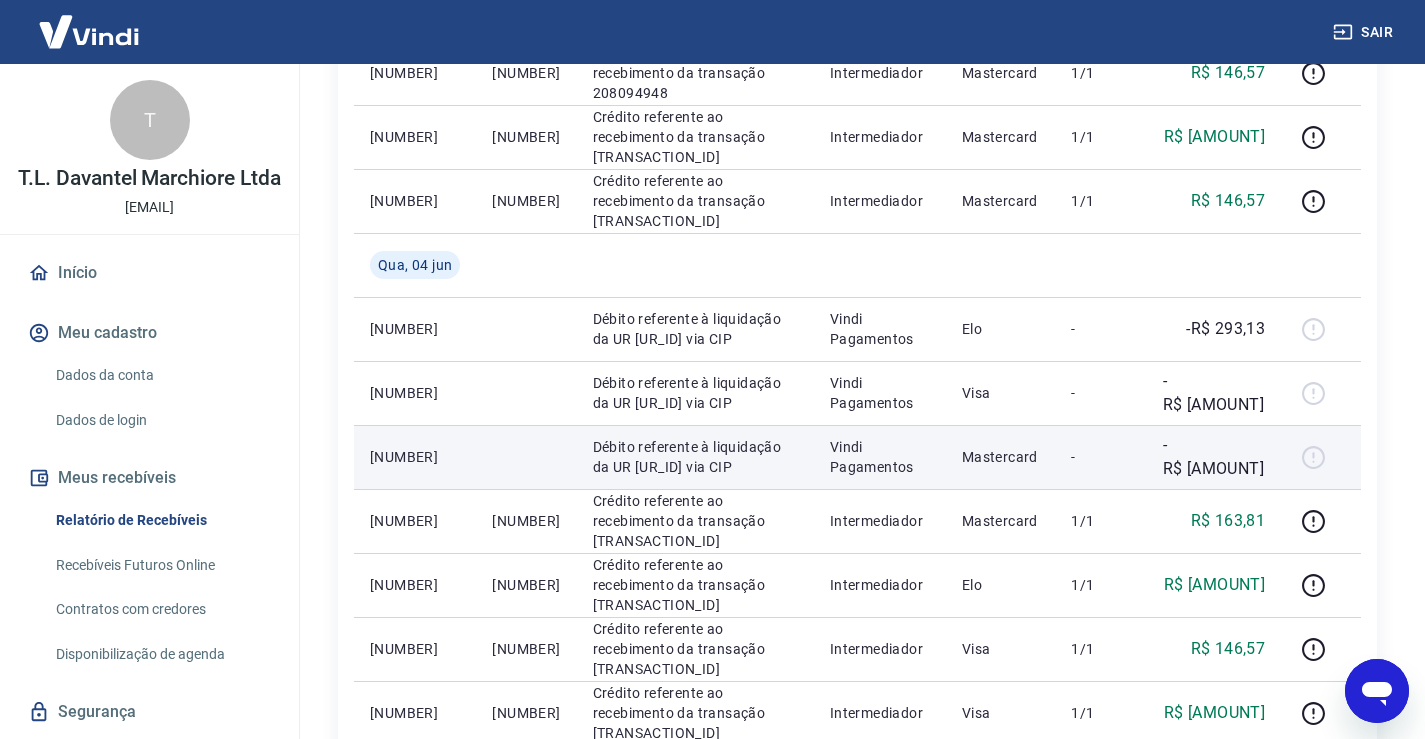 scroll, scrollTop: 767, scrollLeft: 0, axis: vertical 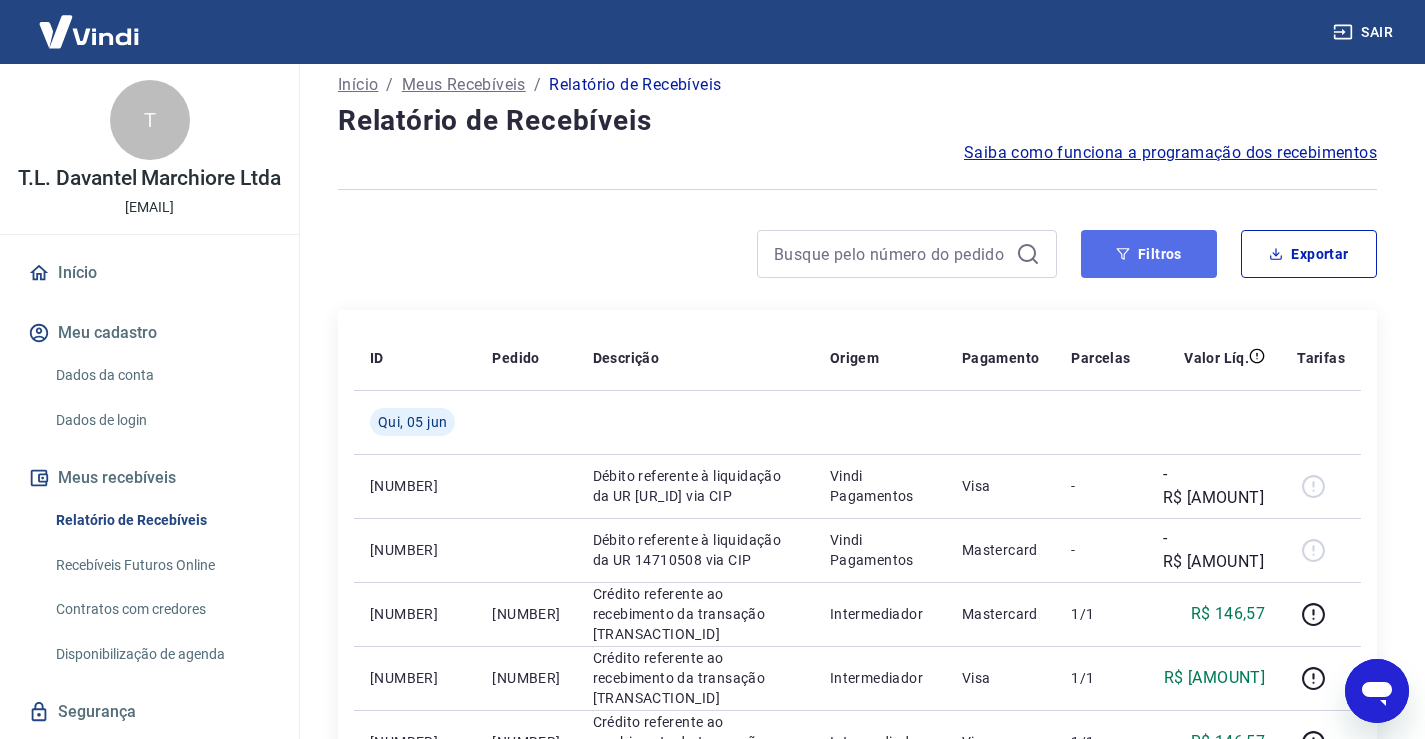 click on "Filtros" at bounding box center [1149, 254] 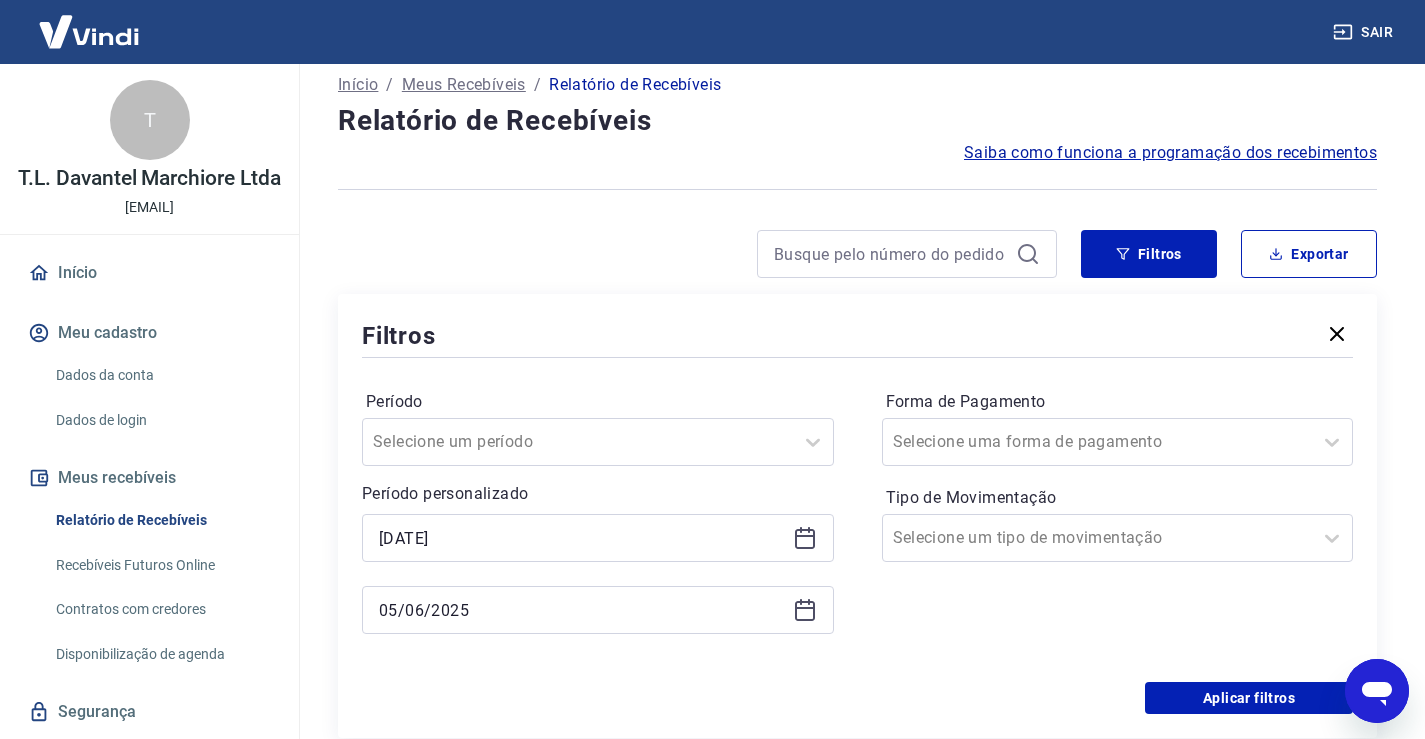 click 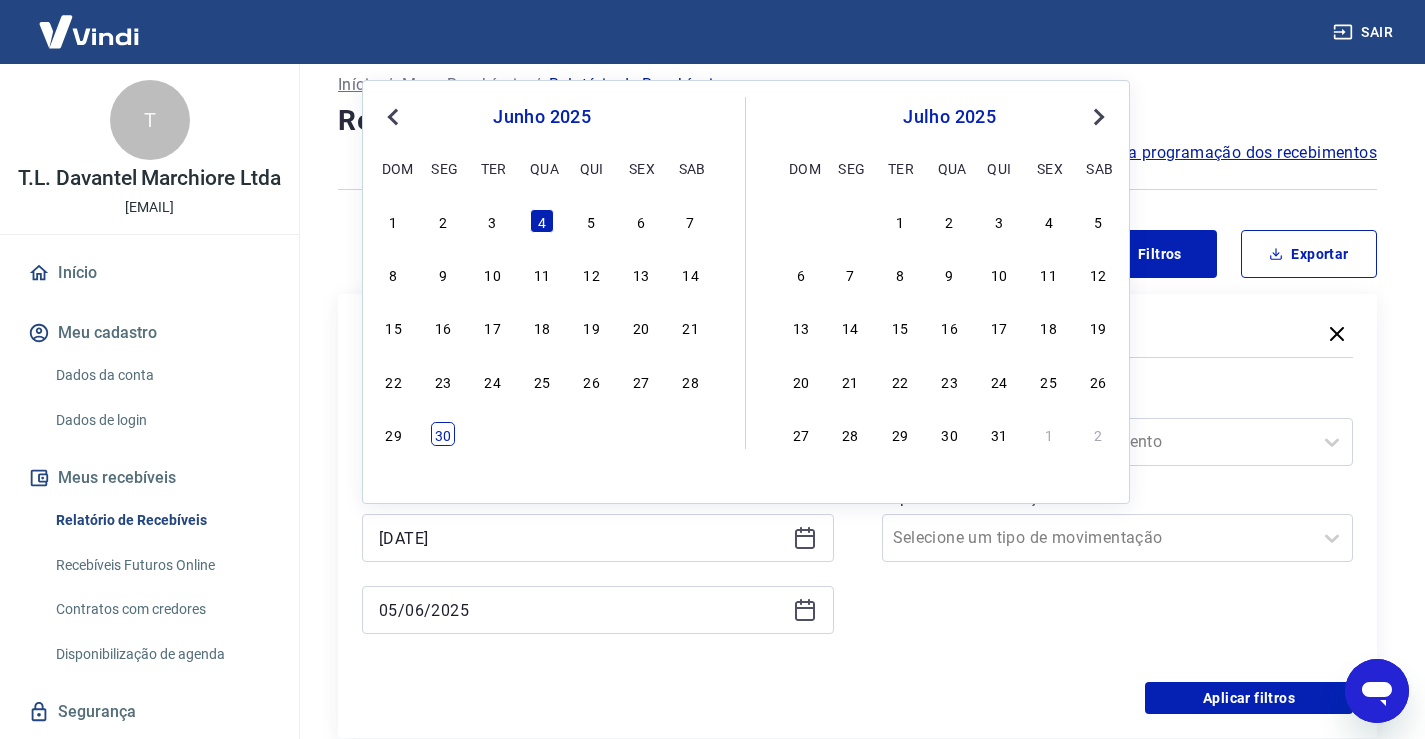 click on "30" at bounding box center [443, 434] 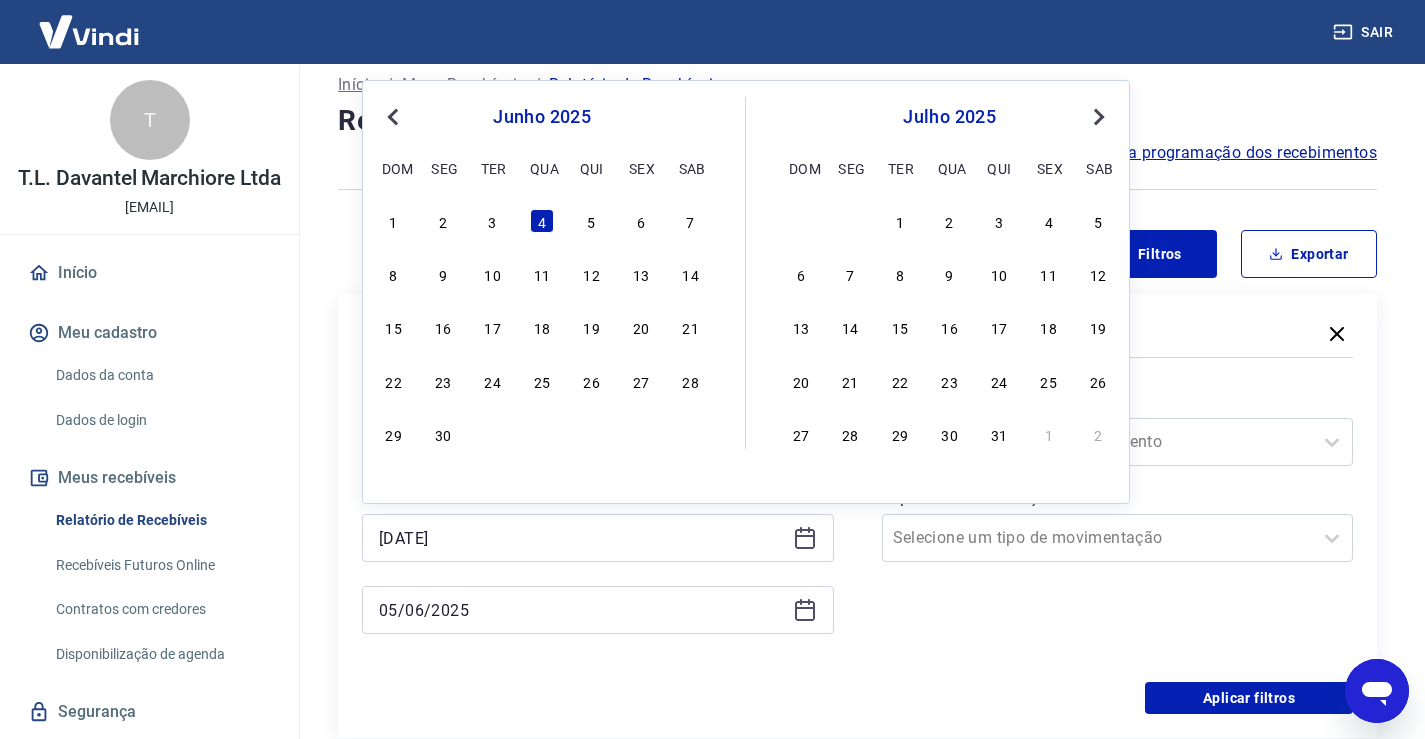 type on "30/06/2025" 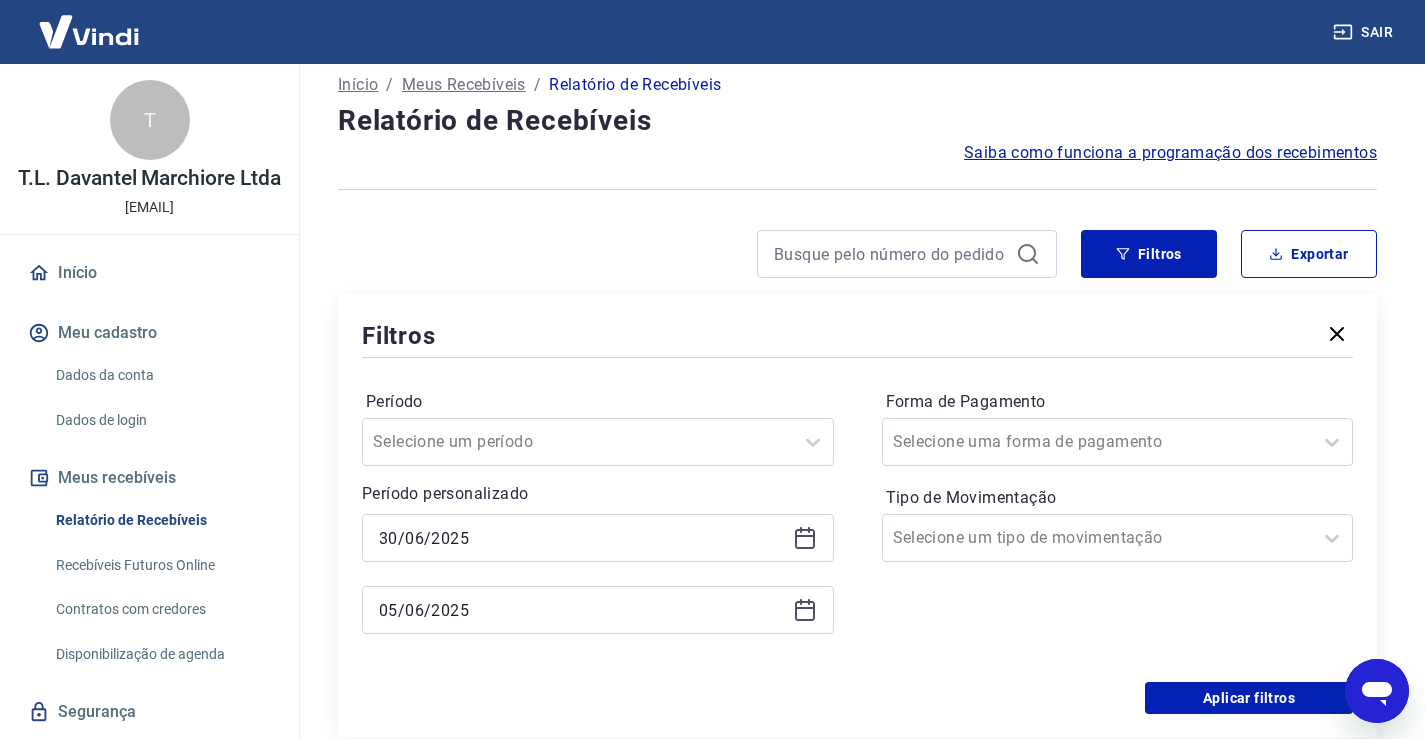 click 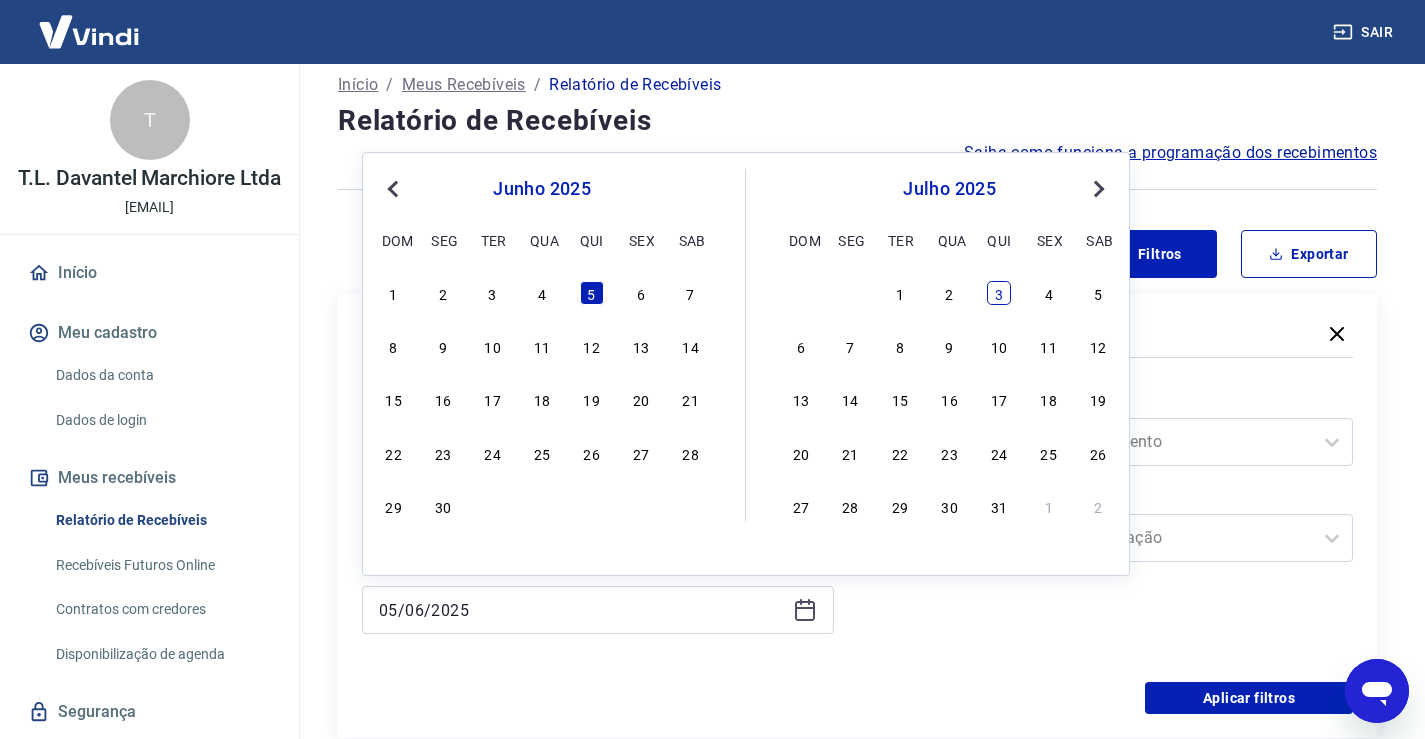 click on "3" at bounding box center [999, 293] 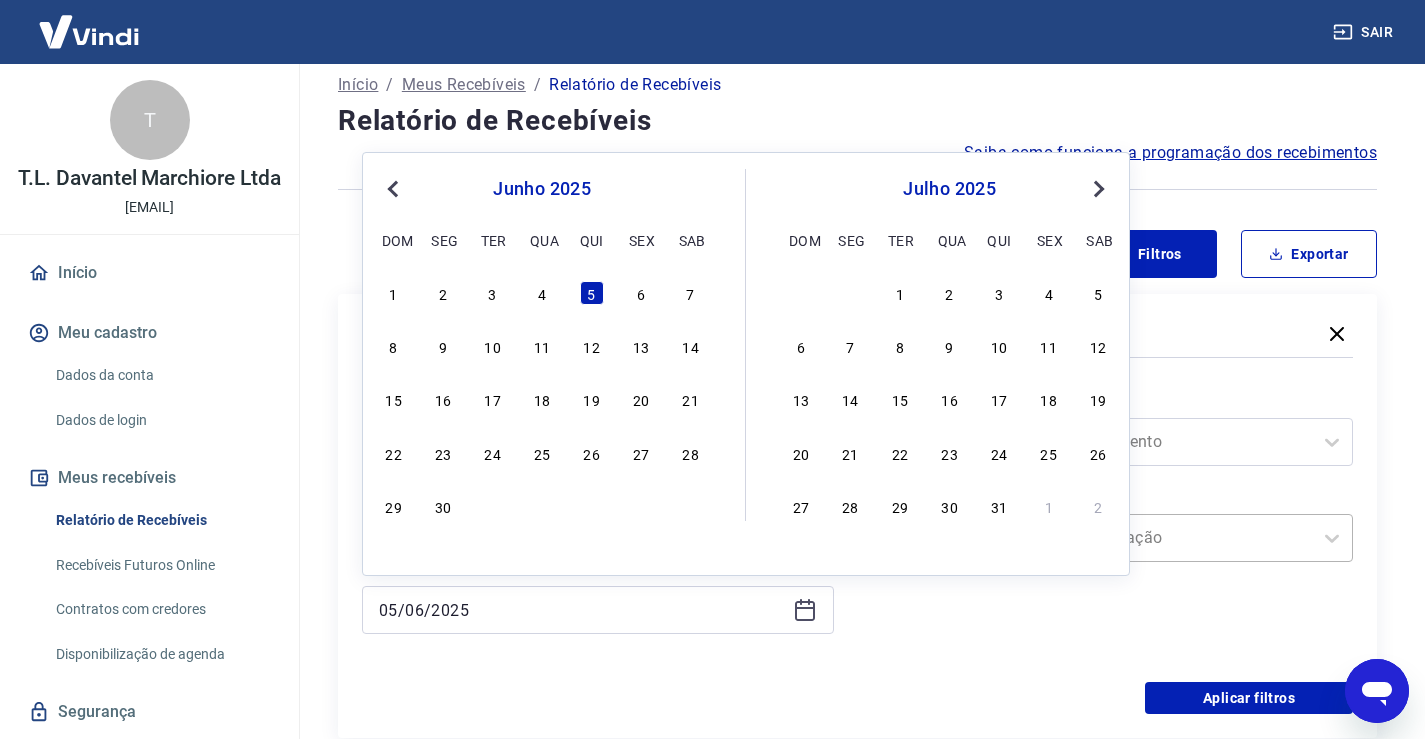 type on "03/07/2025" 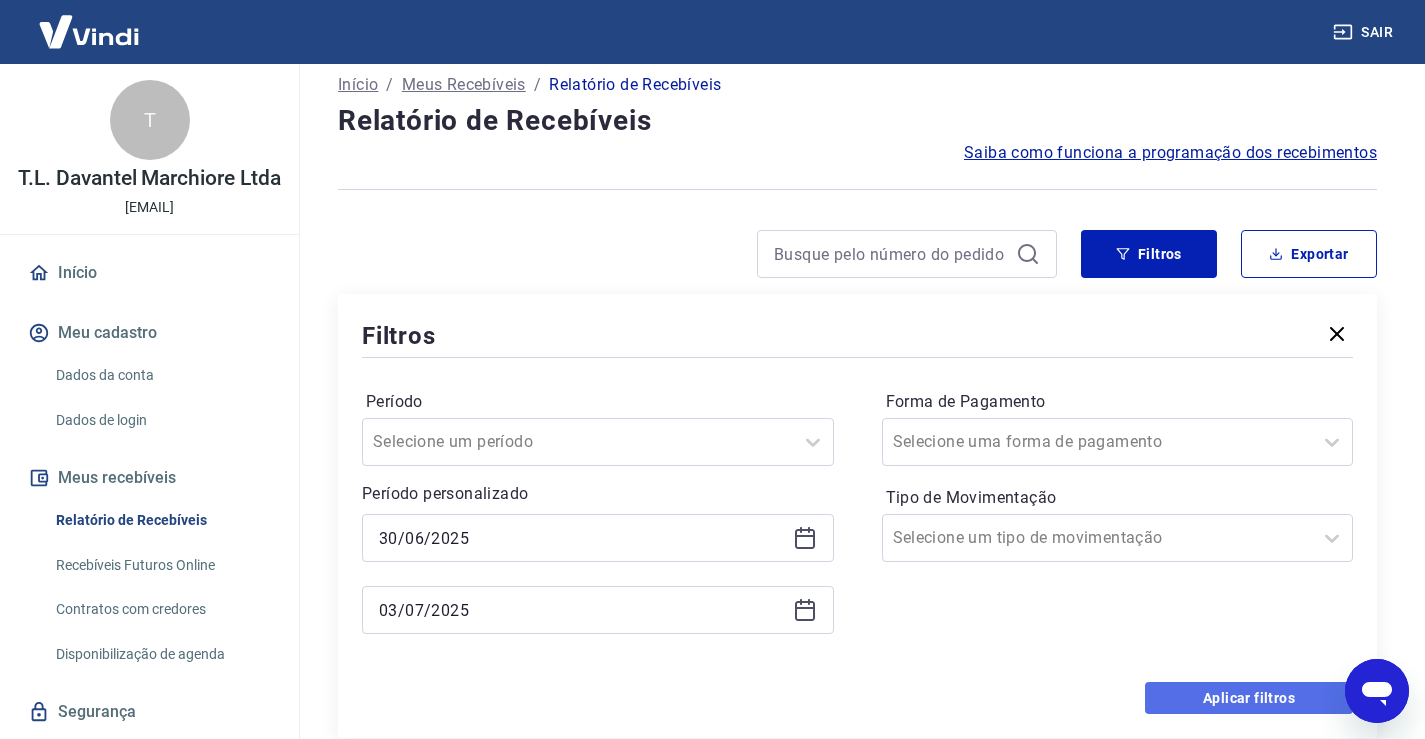click on "Aplicar filtros" at bounding box center (1249, 698) 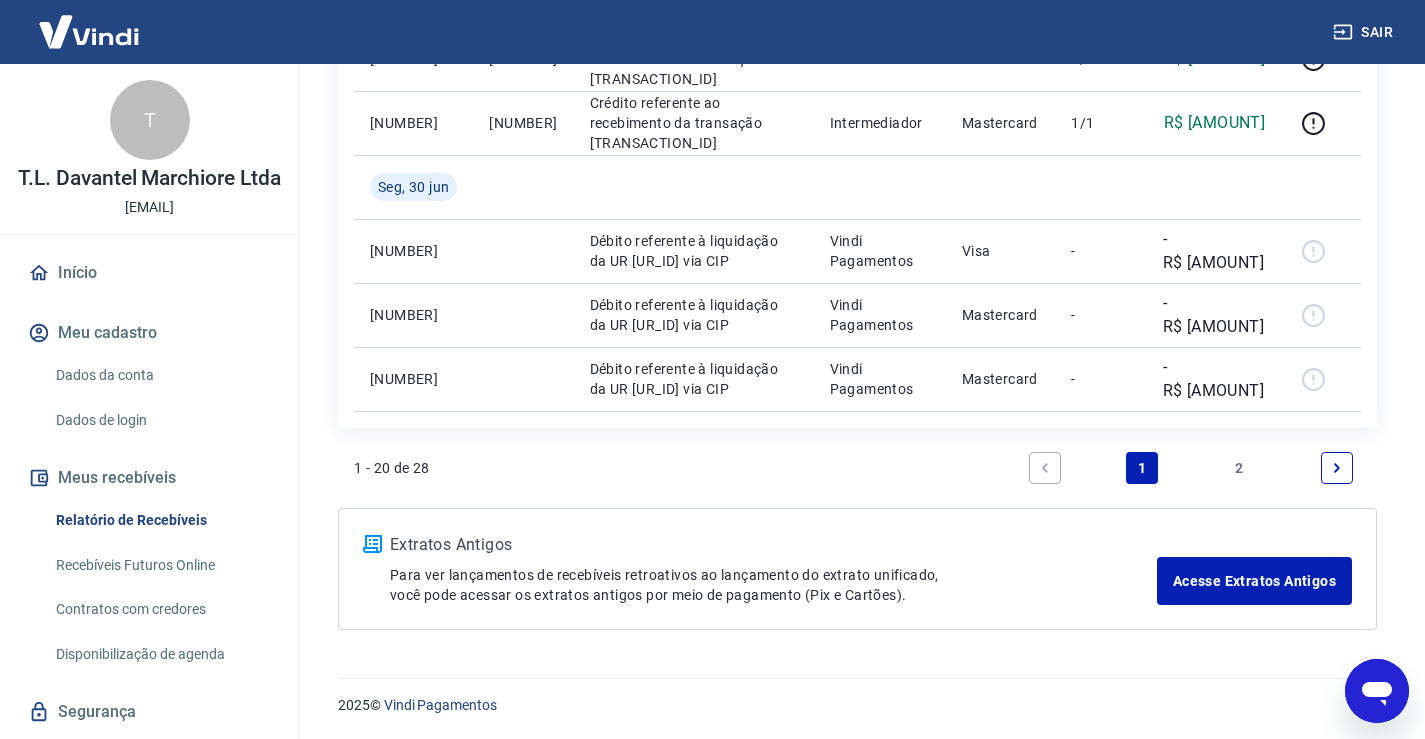 scroll, scrollTop: 1535, scrollLeft: 0, axis: vertical 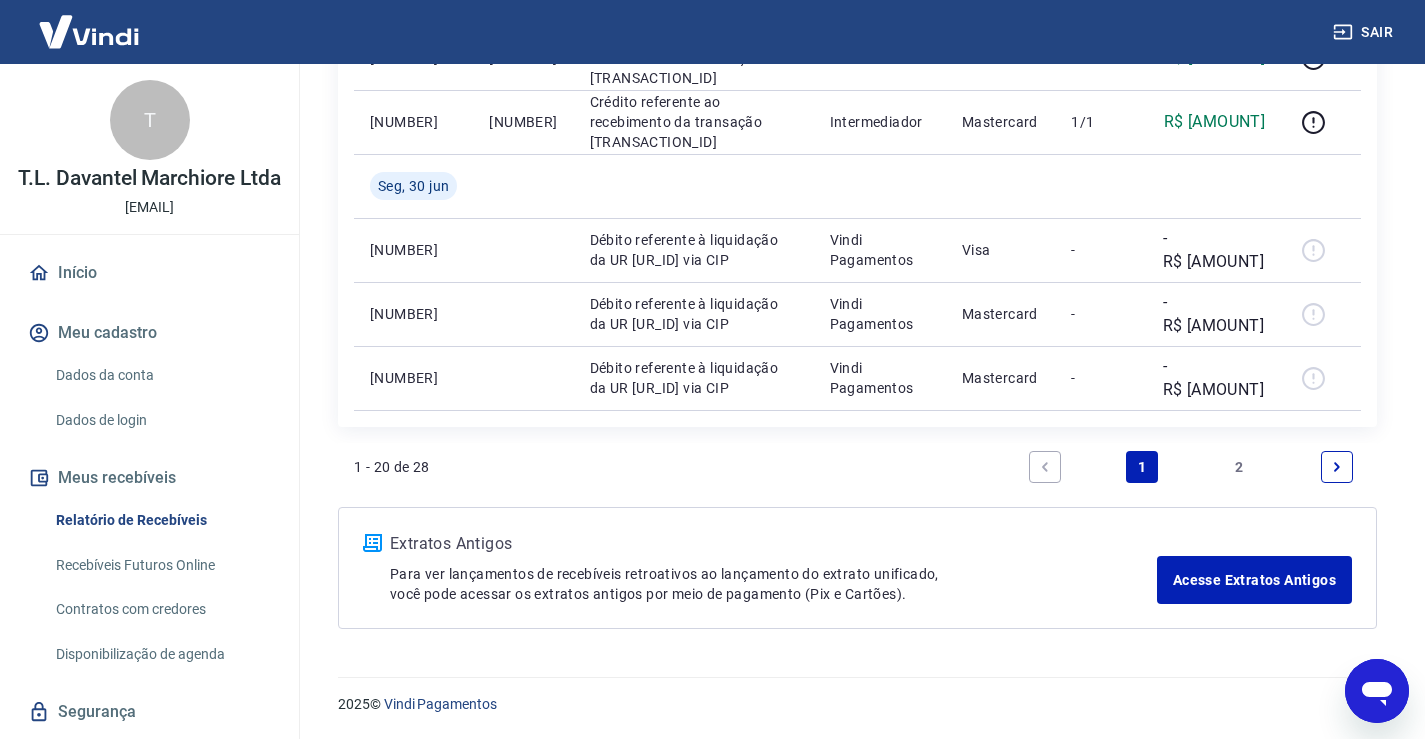 click on "2" at bounding box center (1240, 467) 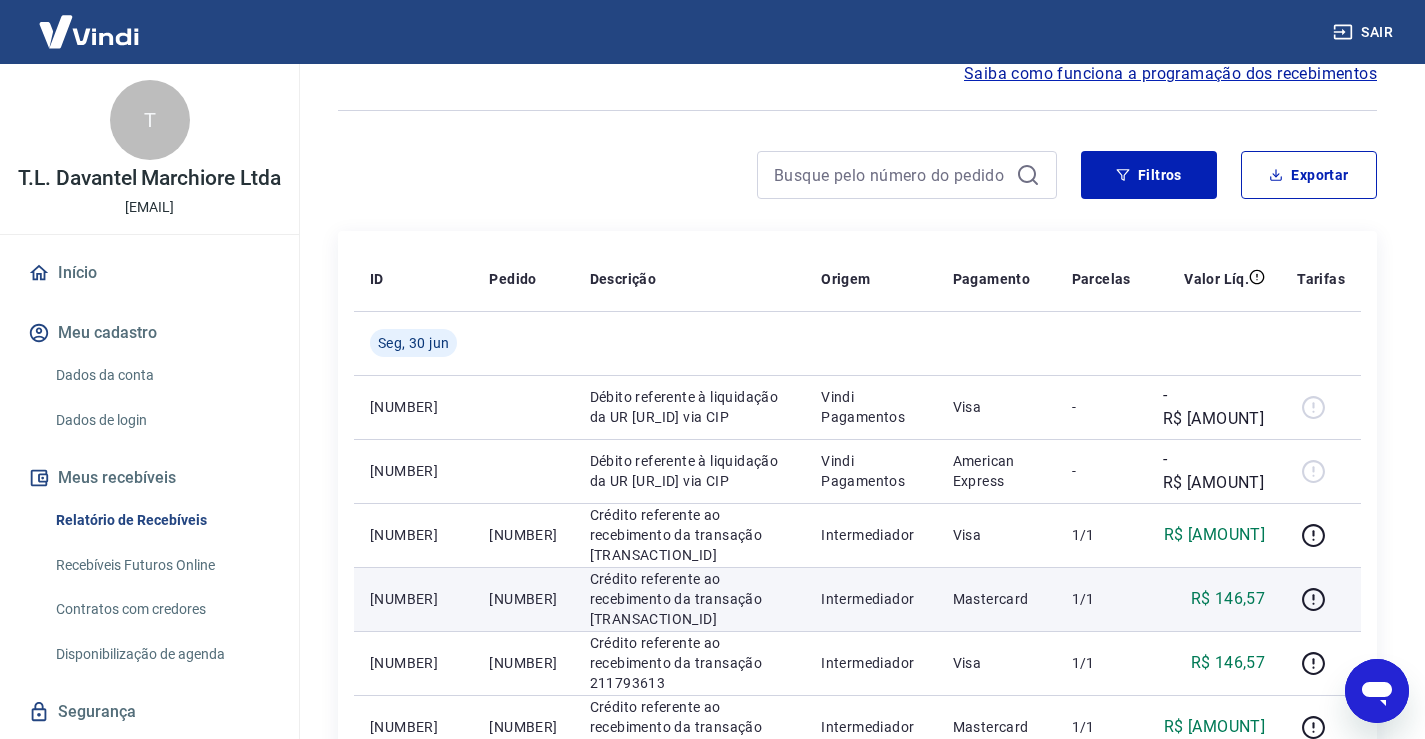 scroll, scrollTop: 233, scrollLeft: 0, axis: vertical 